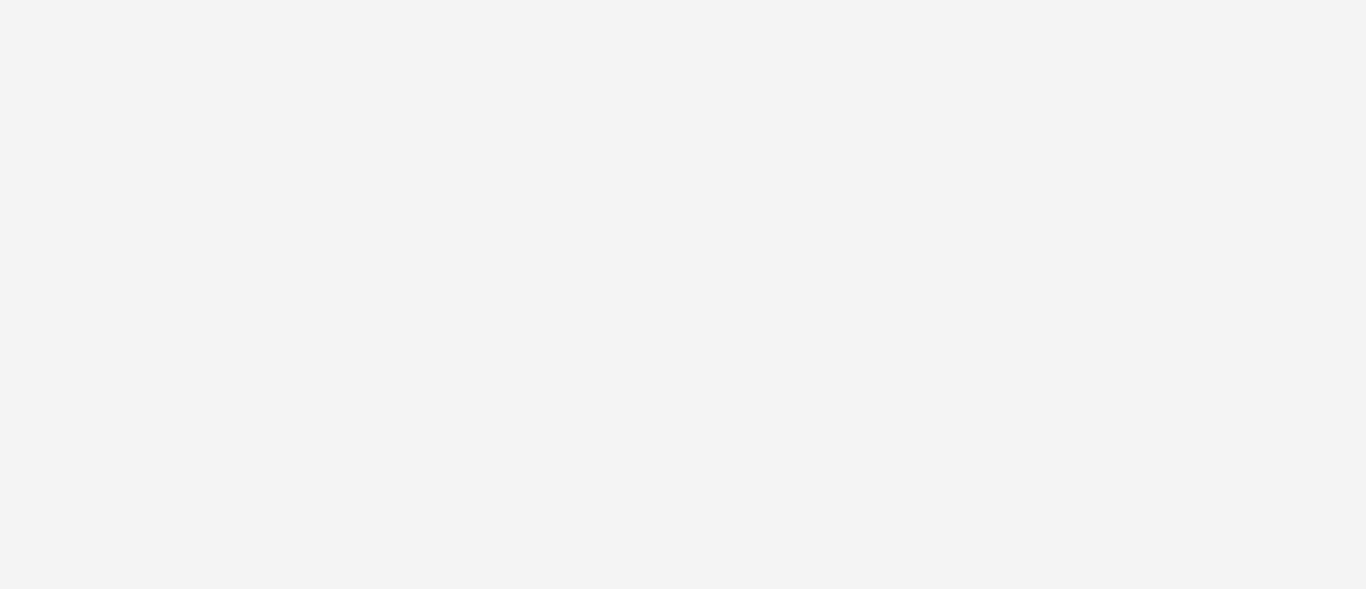 scroll, scrollTop: 0, scrollLeft: 0, axis: both 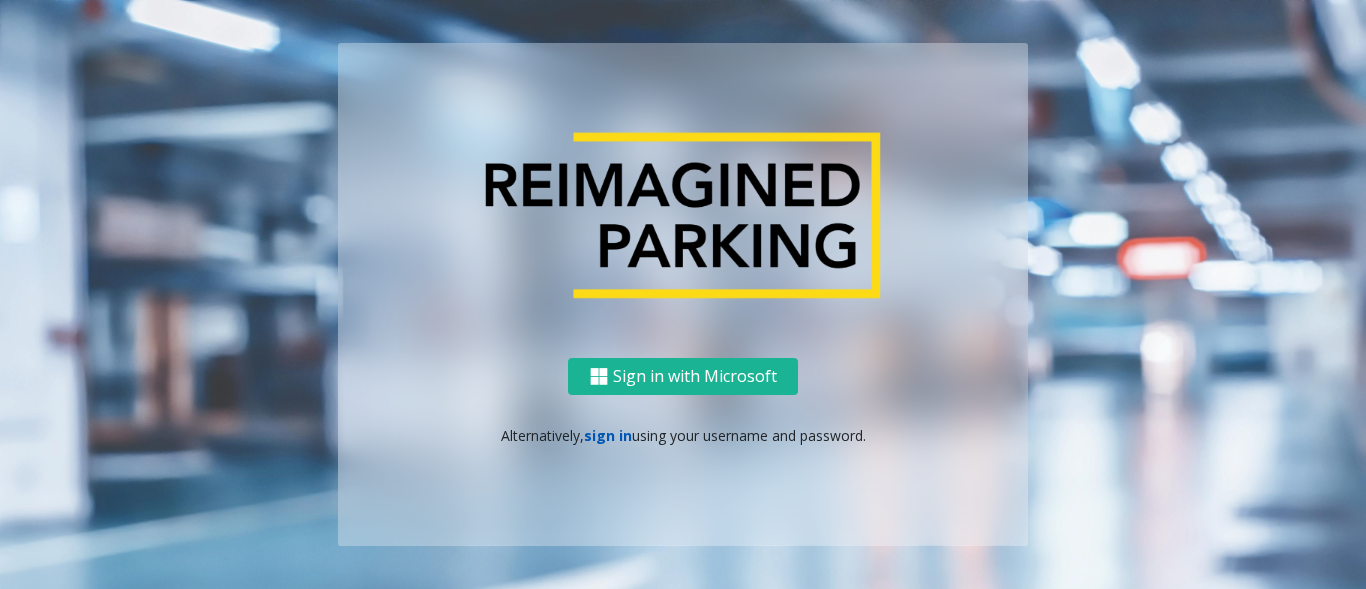 click on "sign in" 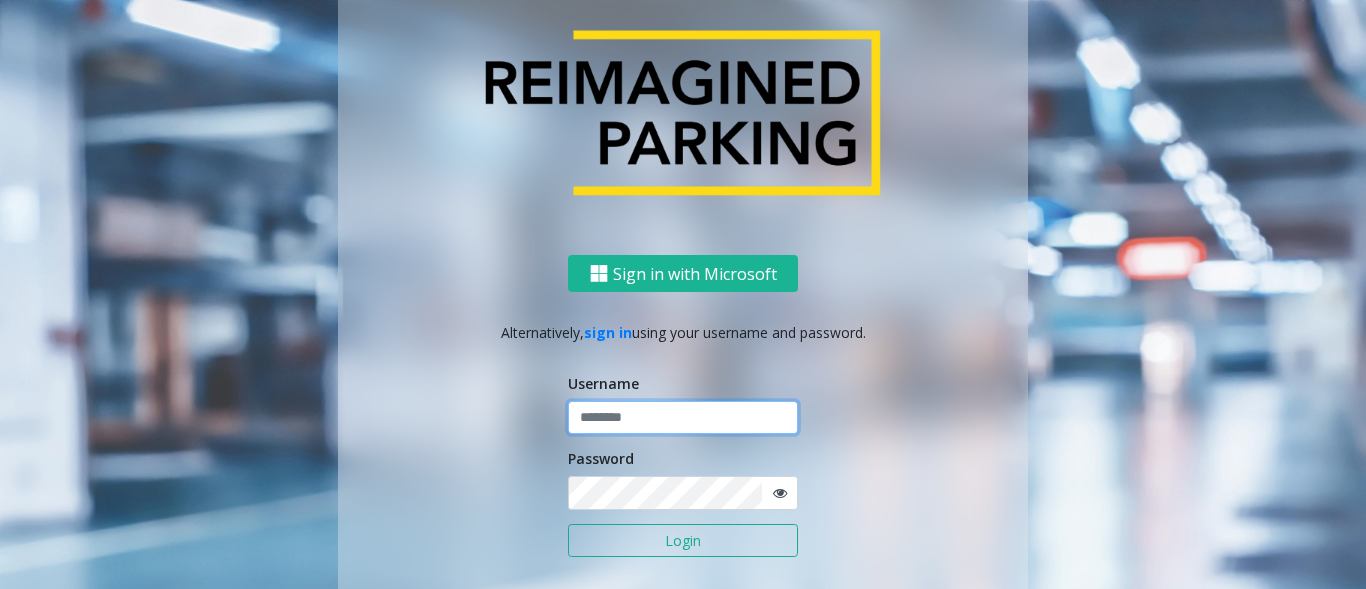 click 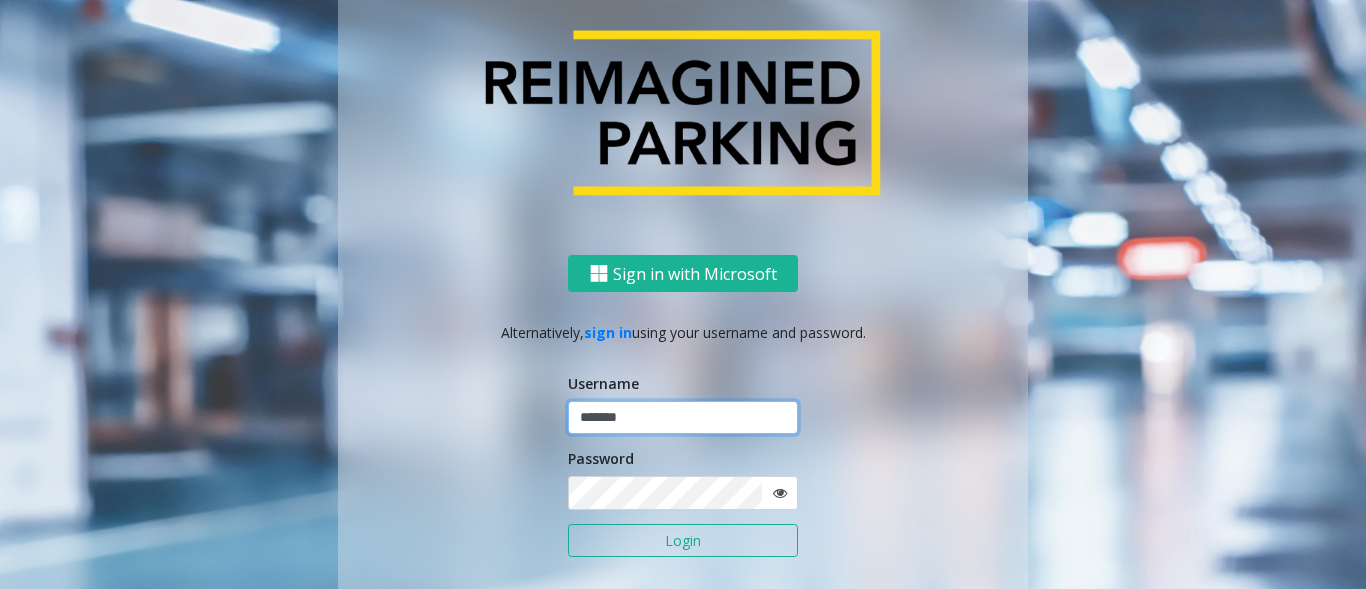 type on "*******" 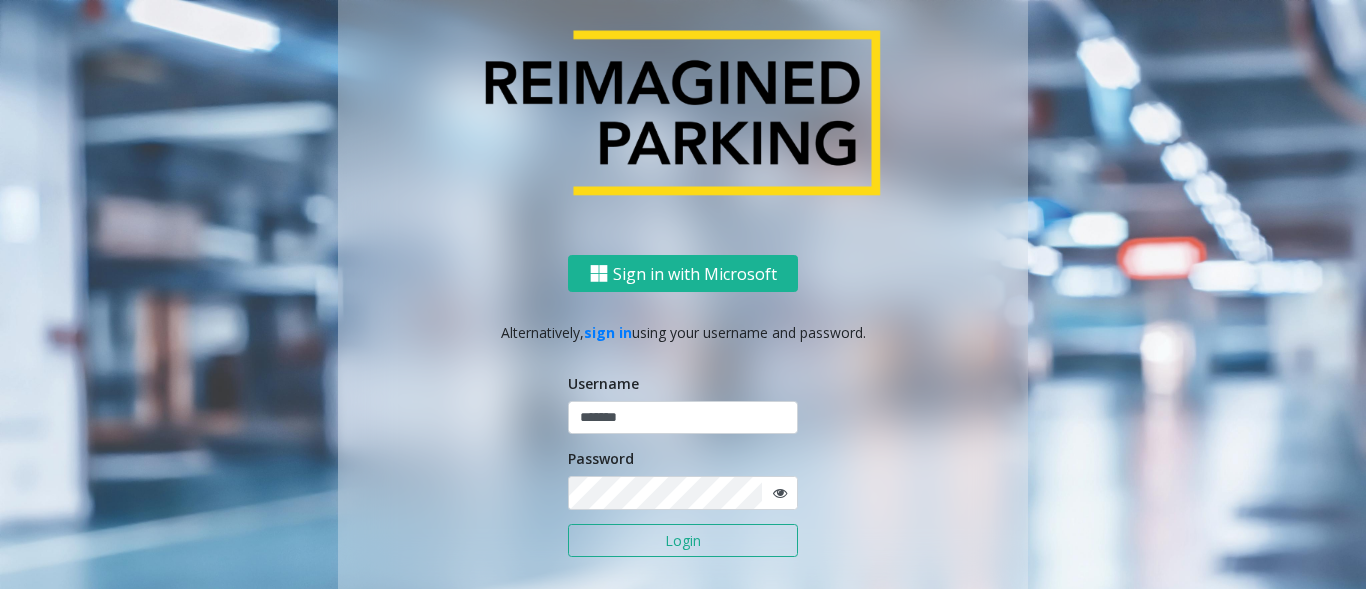drag, startPoint x: 764, startPoint y: 494, endPoint x: 755, endPoint y: 505, distance: 14.21267 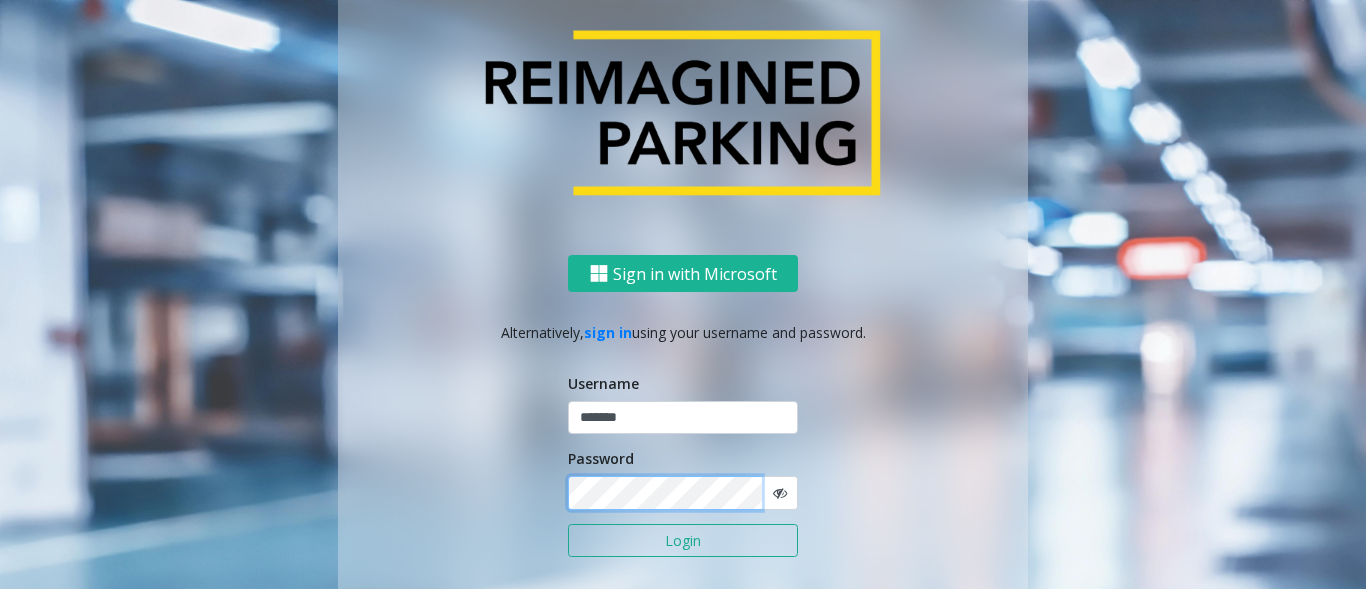 click on "Sign in with Microsoft   Alternatively,   sign in  using your username and password.  Username ******* Password Login" 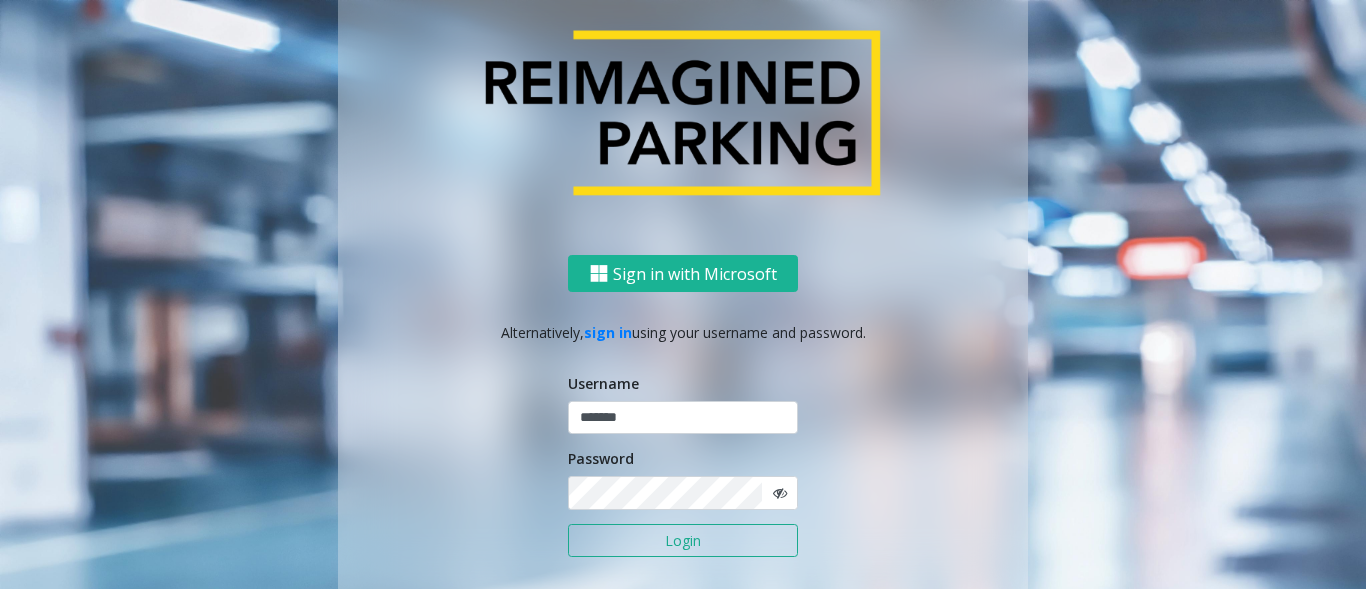 click on "Login" 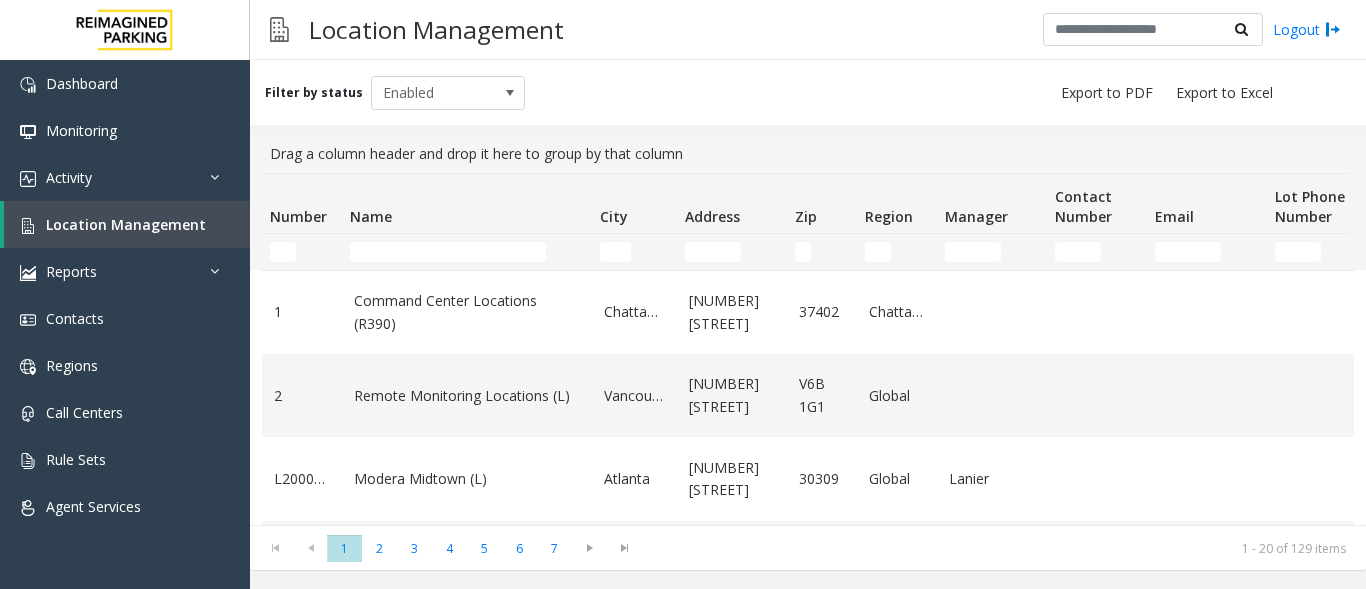 click on "Filter by status Enabled" 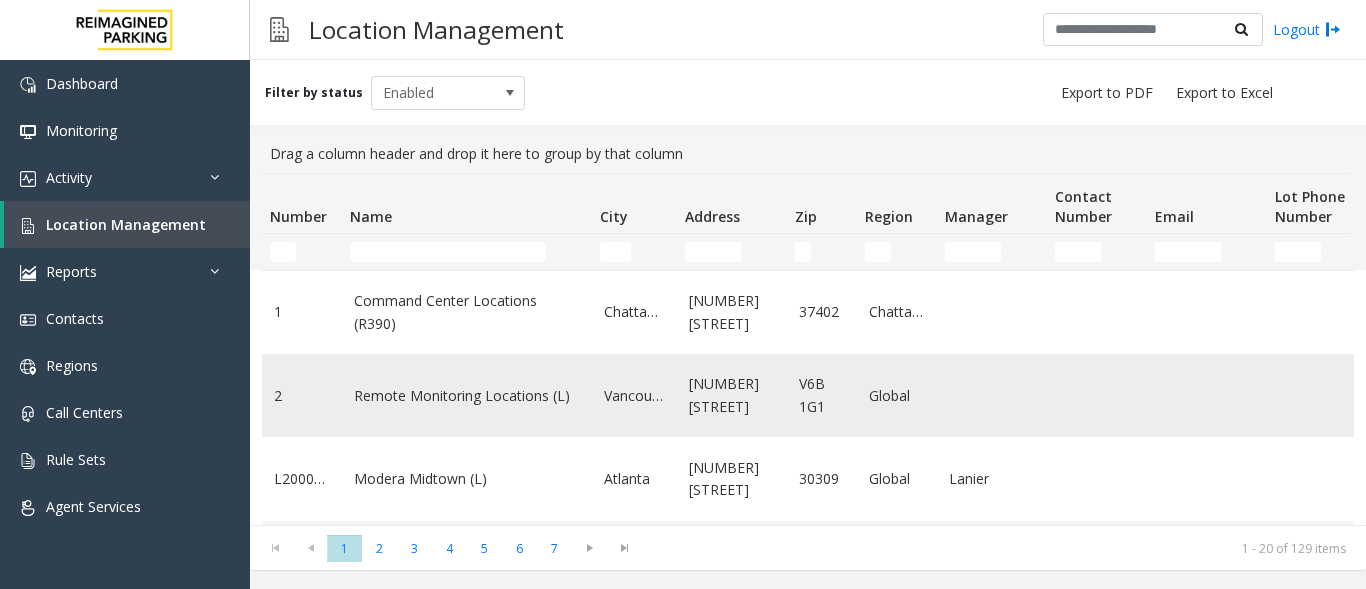 click 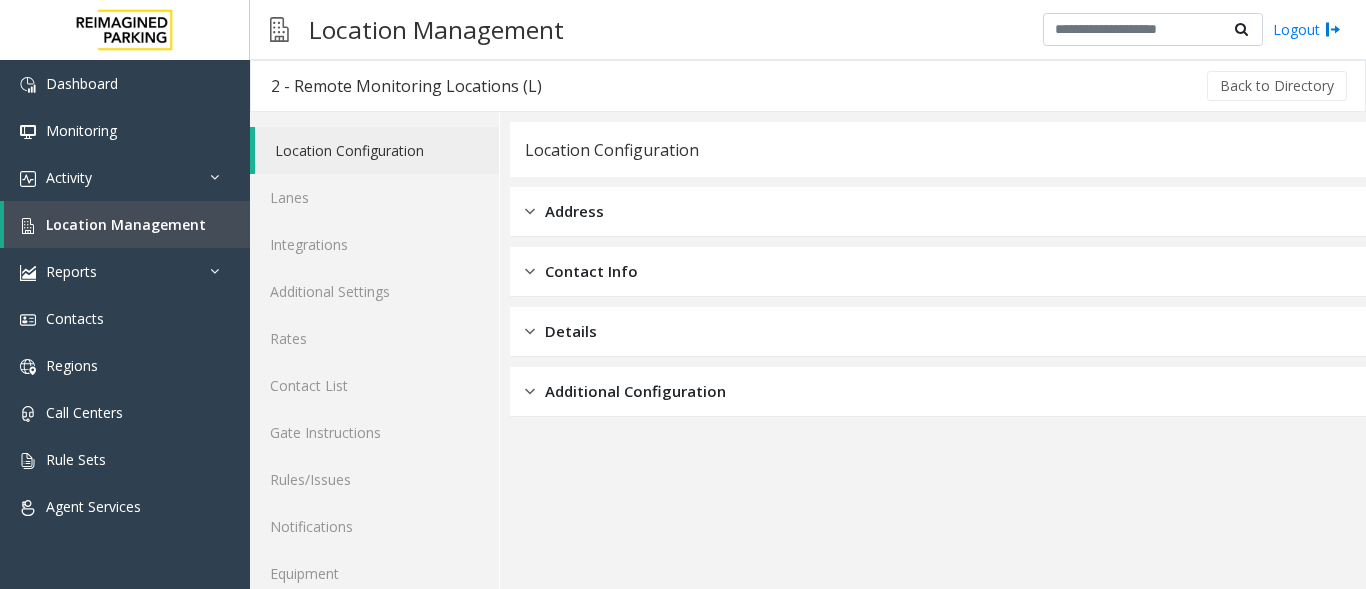 click on "Location Configuration Address Contact Info Details Additional Configuration" 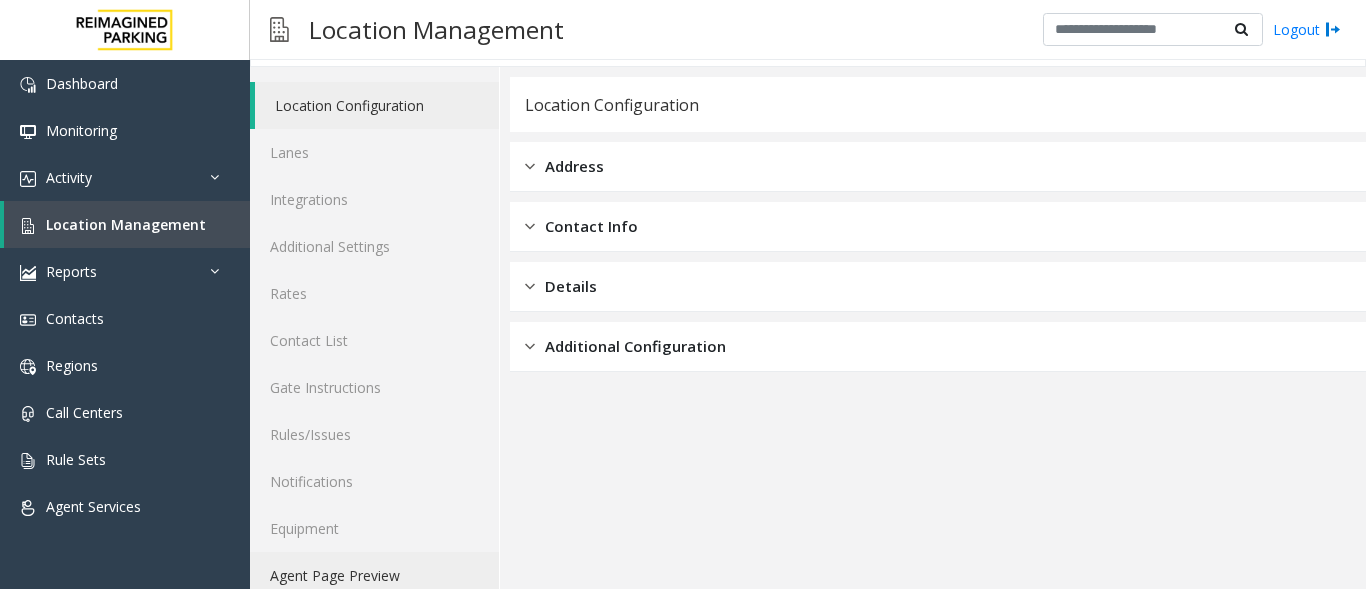 scroll, scrollTop: 70, scrollLeft: 0, axis: vertical 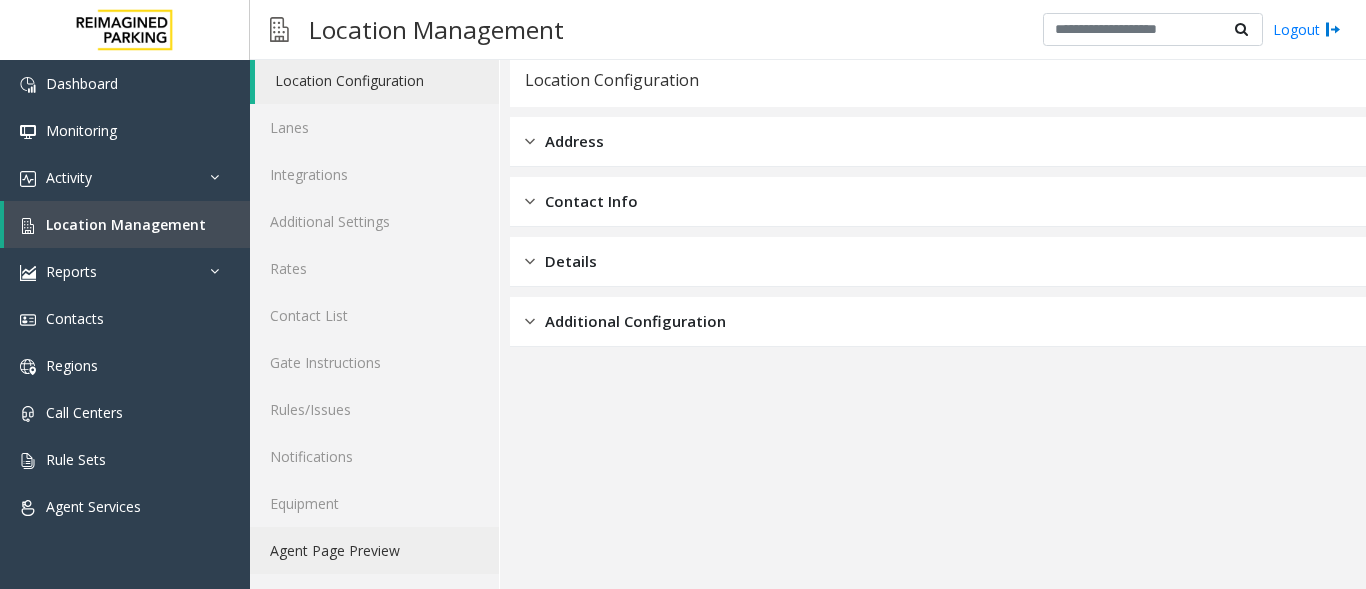 click on "Agent Page Preview" 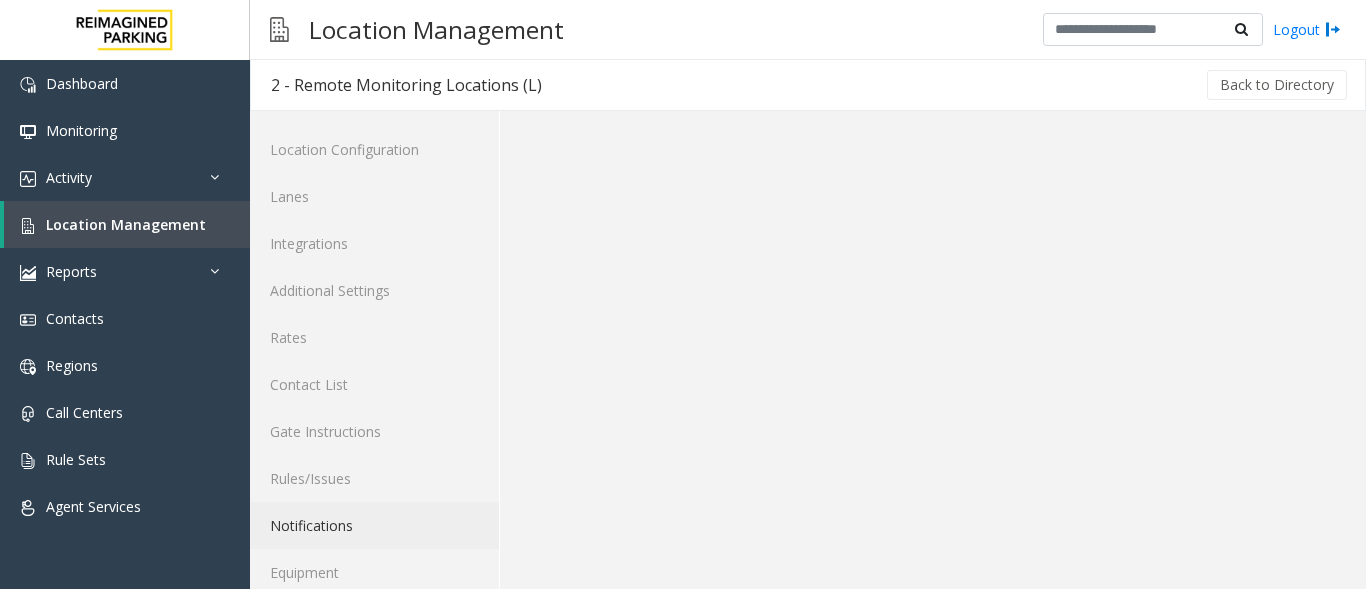 scroll, scrollTop: 0, scrollLeft: 0, axis: both 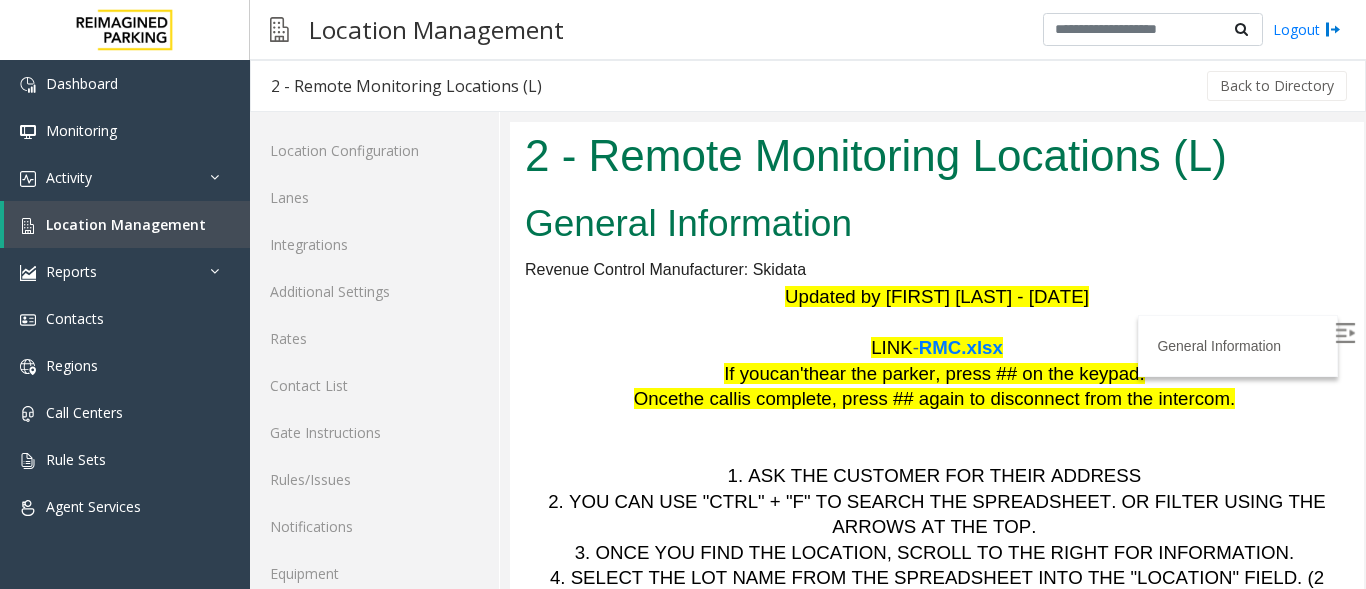 click at bounding box center [1347, 336] 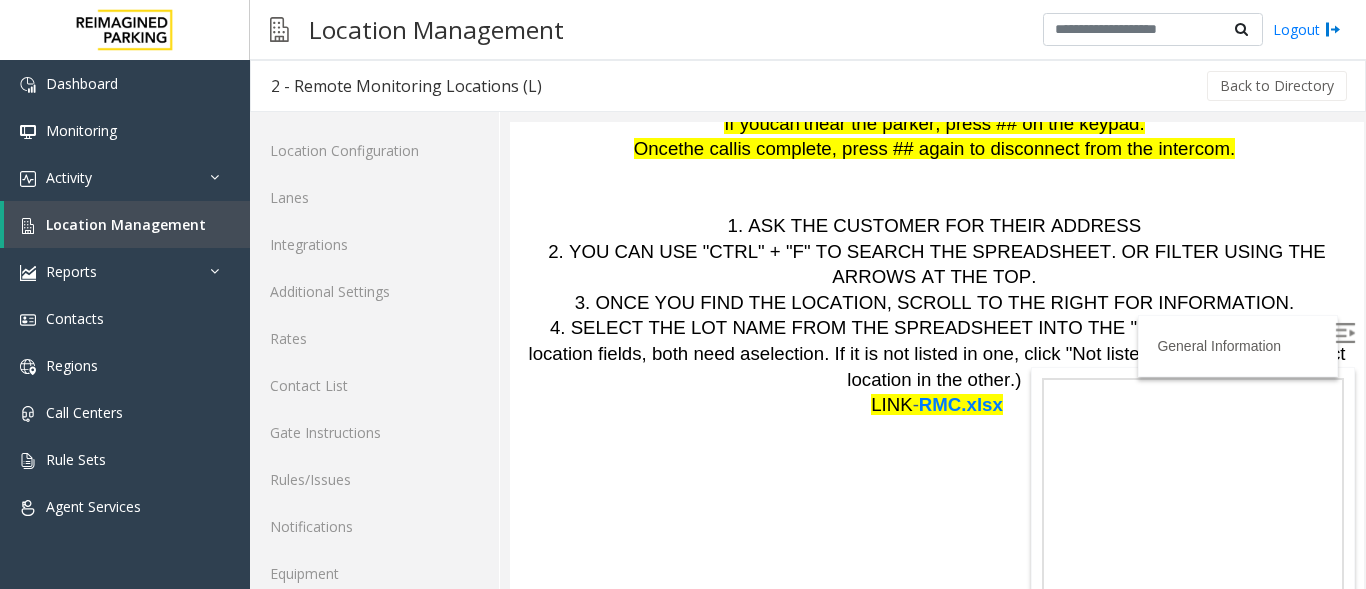 scroll, scrollTop: 264, scrollLeft: 0, axis: vertical 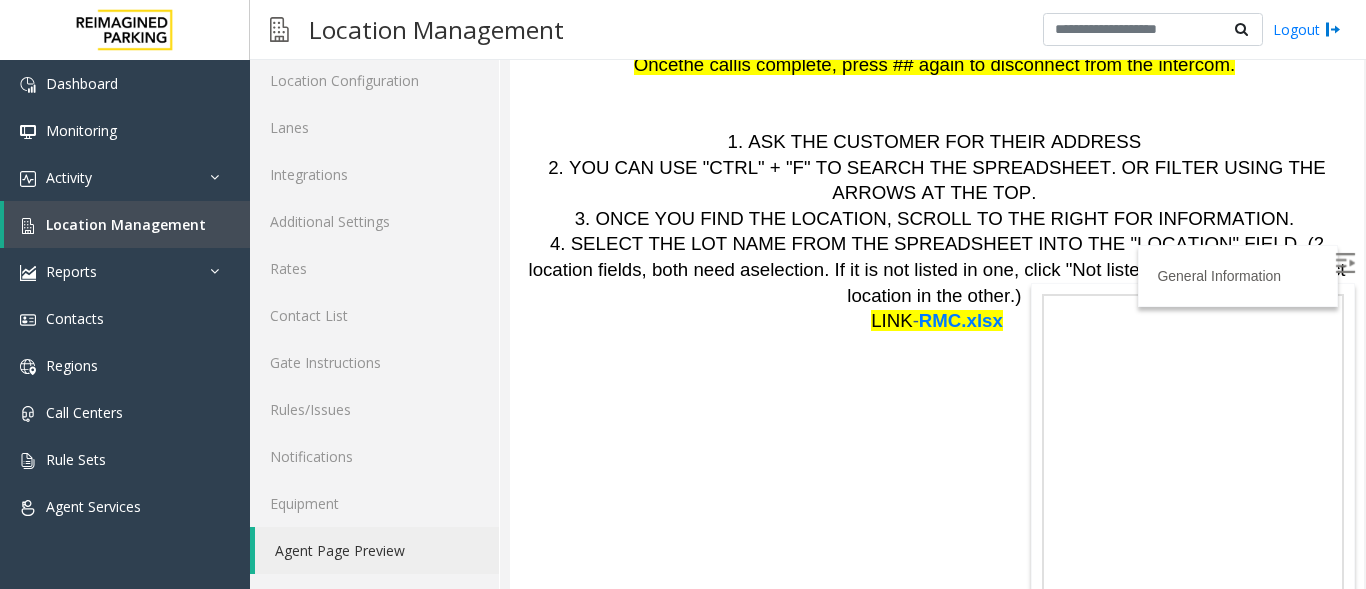 click on "Agent Page Preview" 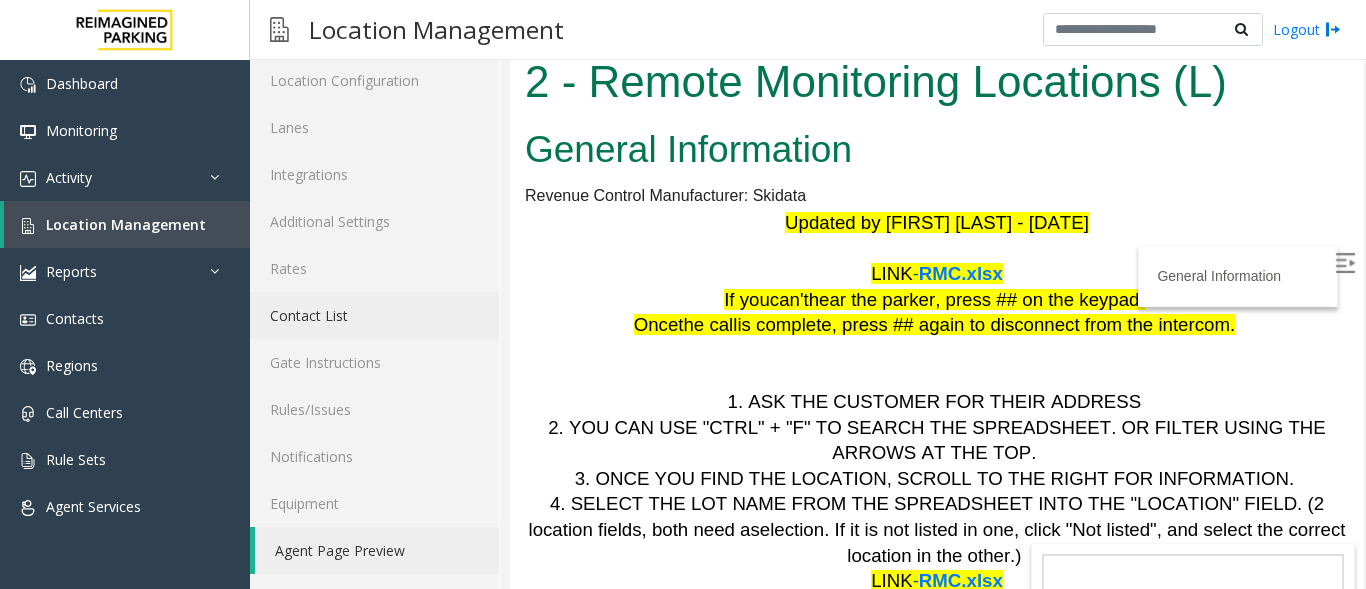 scroll, scrollTop: 0, scrollLeft: 0, axis: both 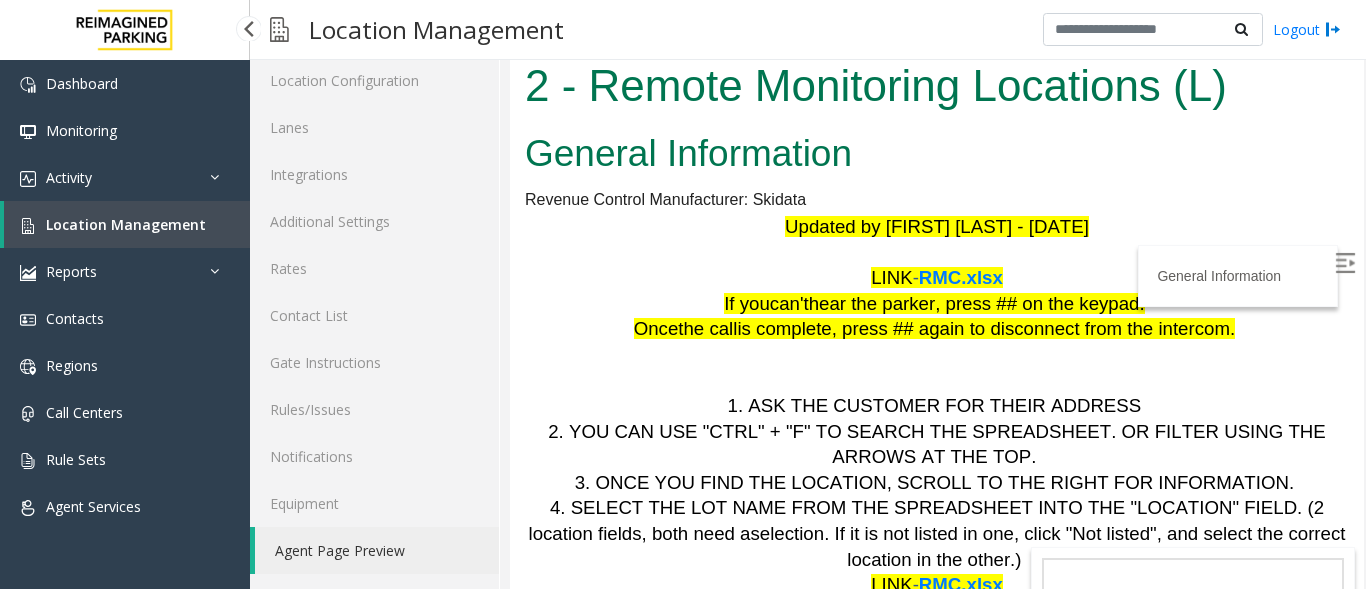 click on "Location Management" at bounding box center [126, 224] 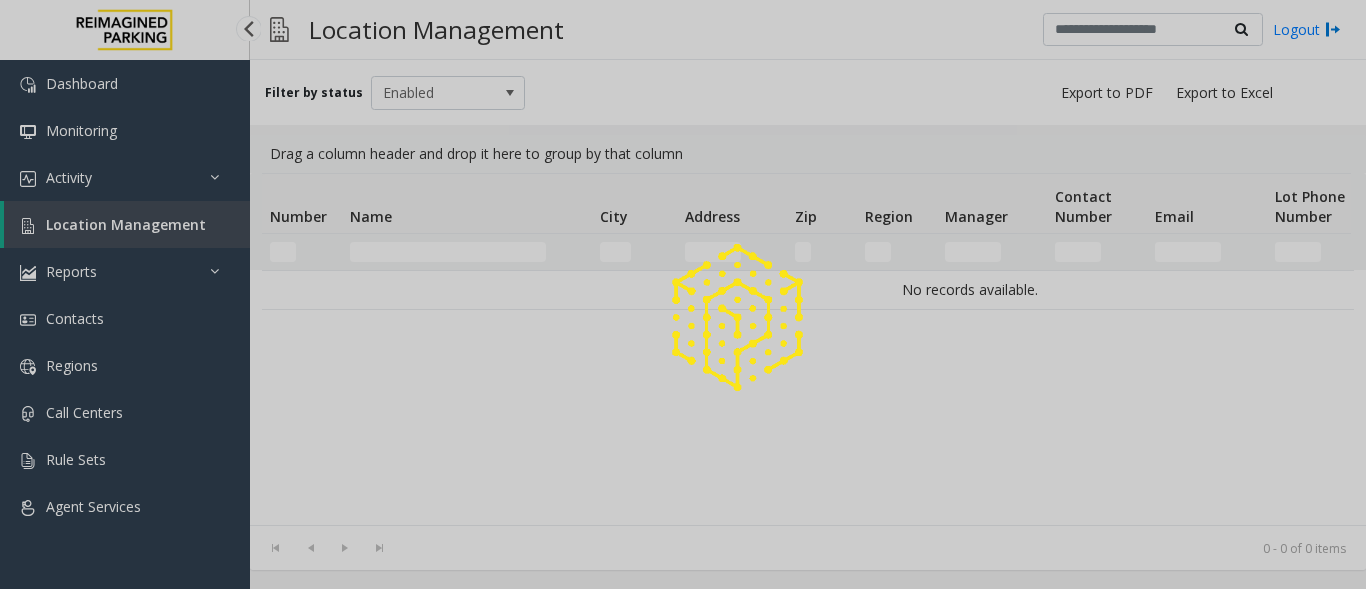 scroll, scrollTop: 0, scrollLeft: 0, axis: both 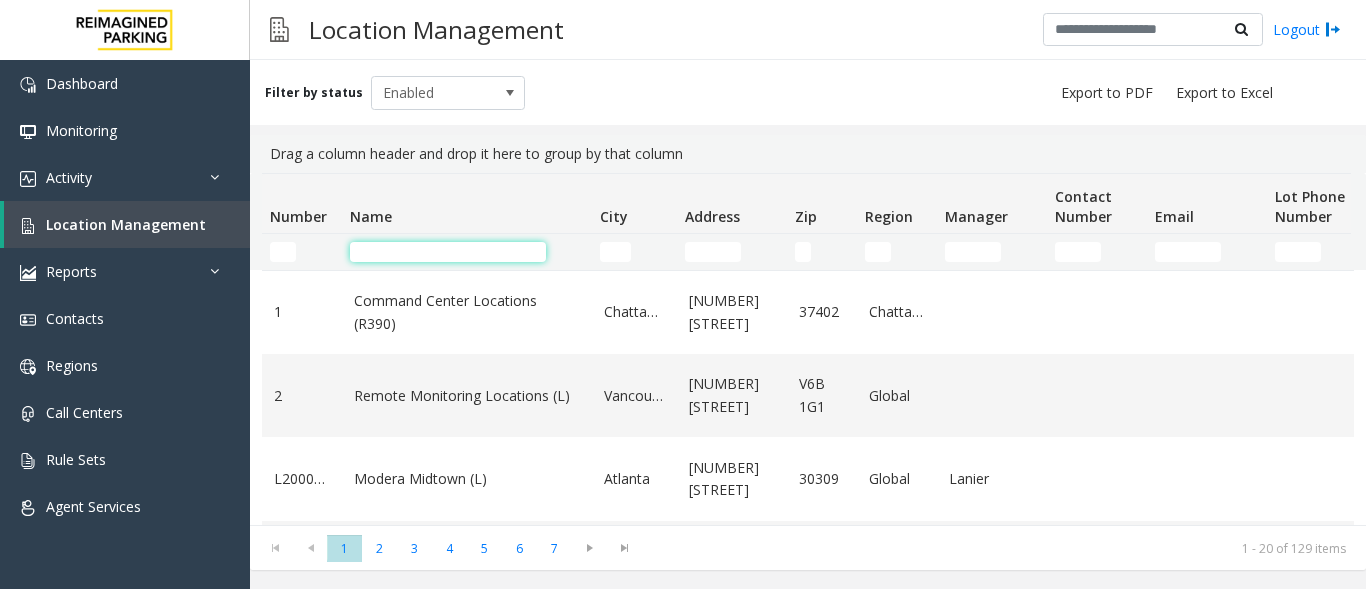 click 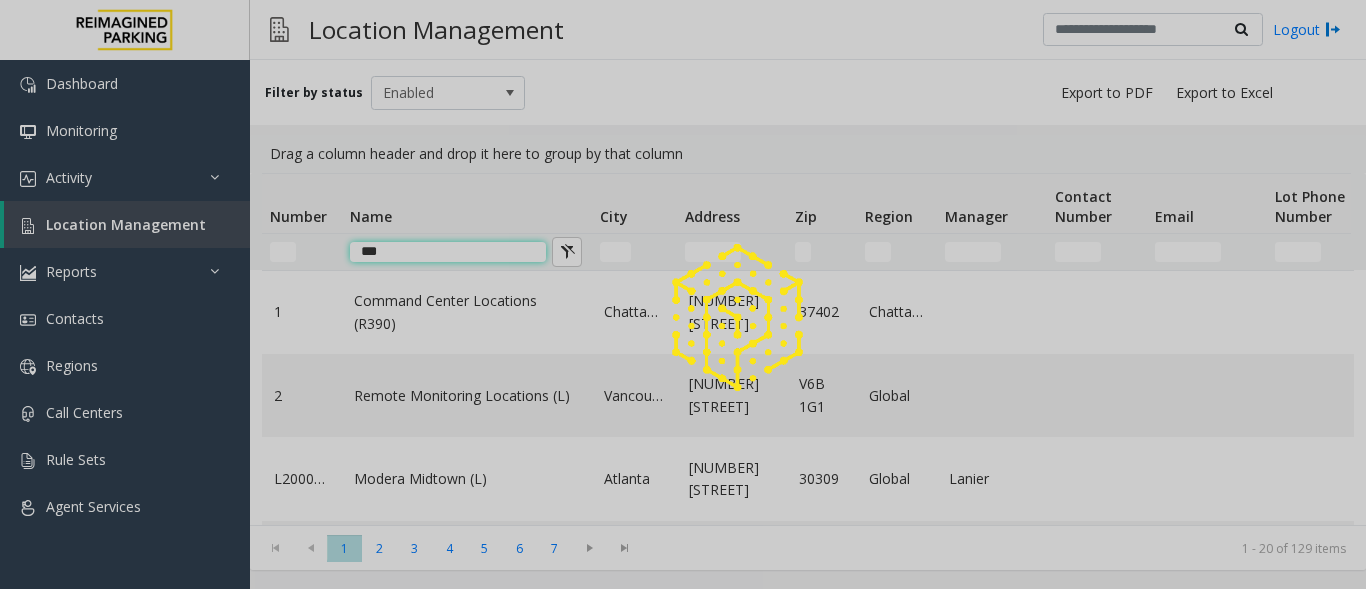 type on "***" 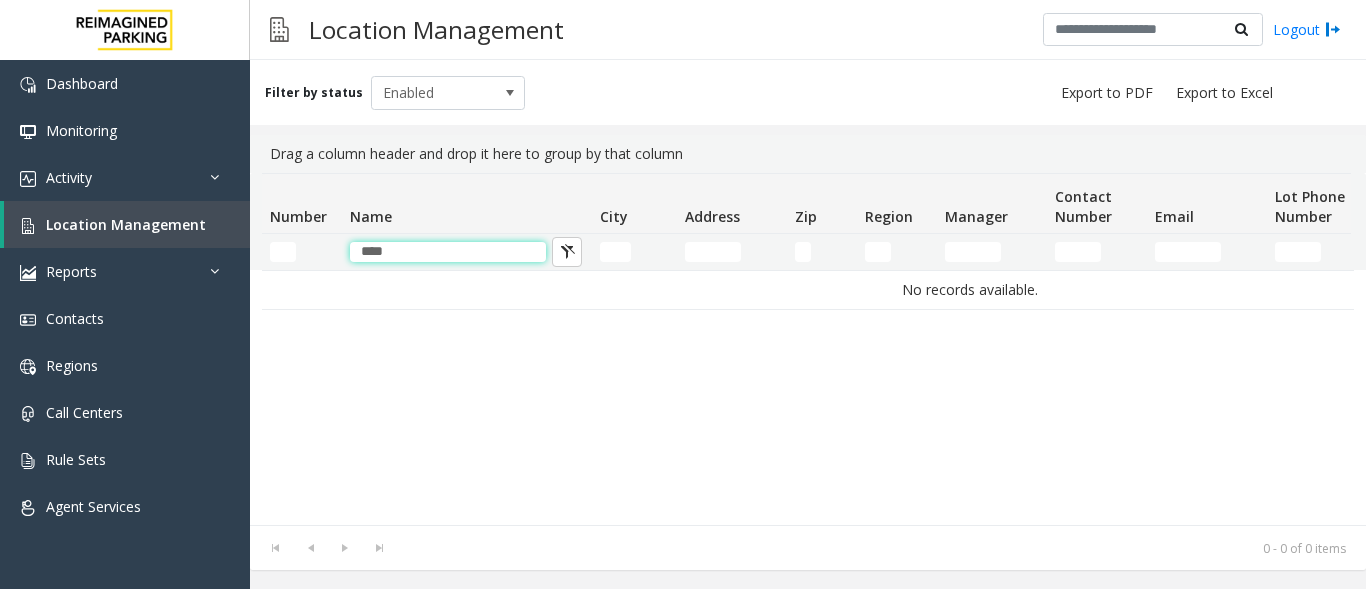 drag, startPoint x: 420, startPoint y: 242, endPoint x: 340, endPoint y: 242, distance: 80 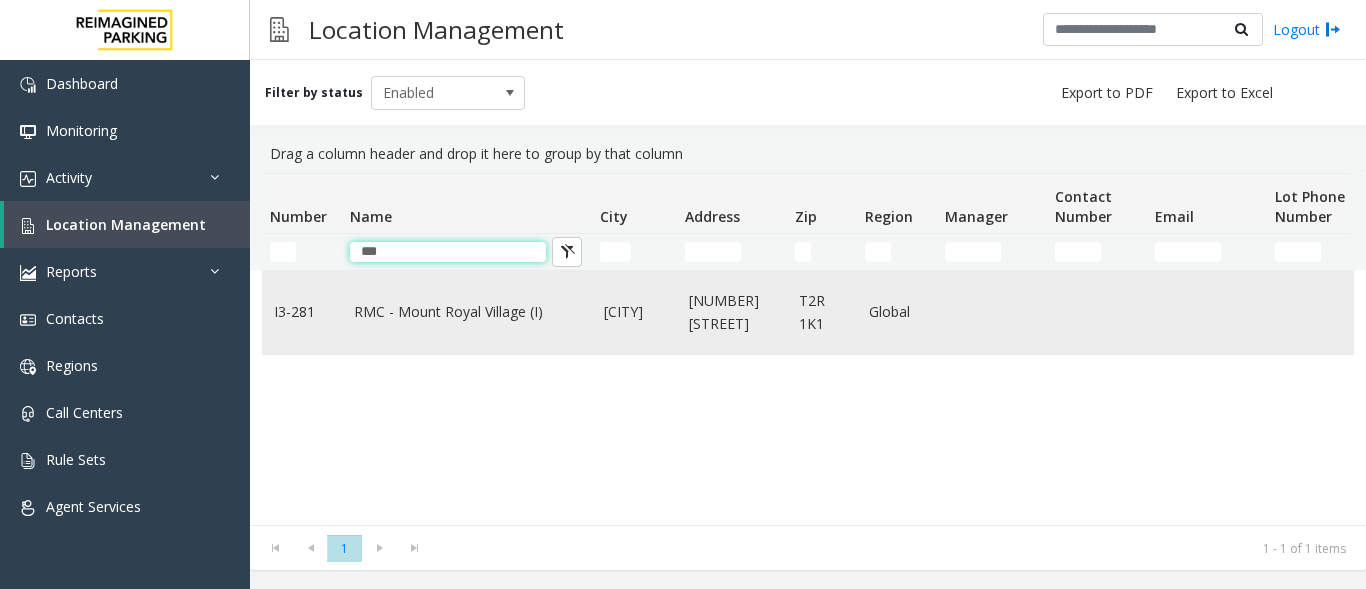 type on "***" 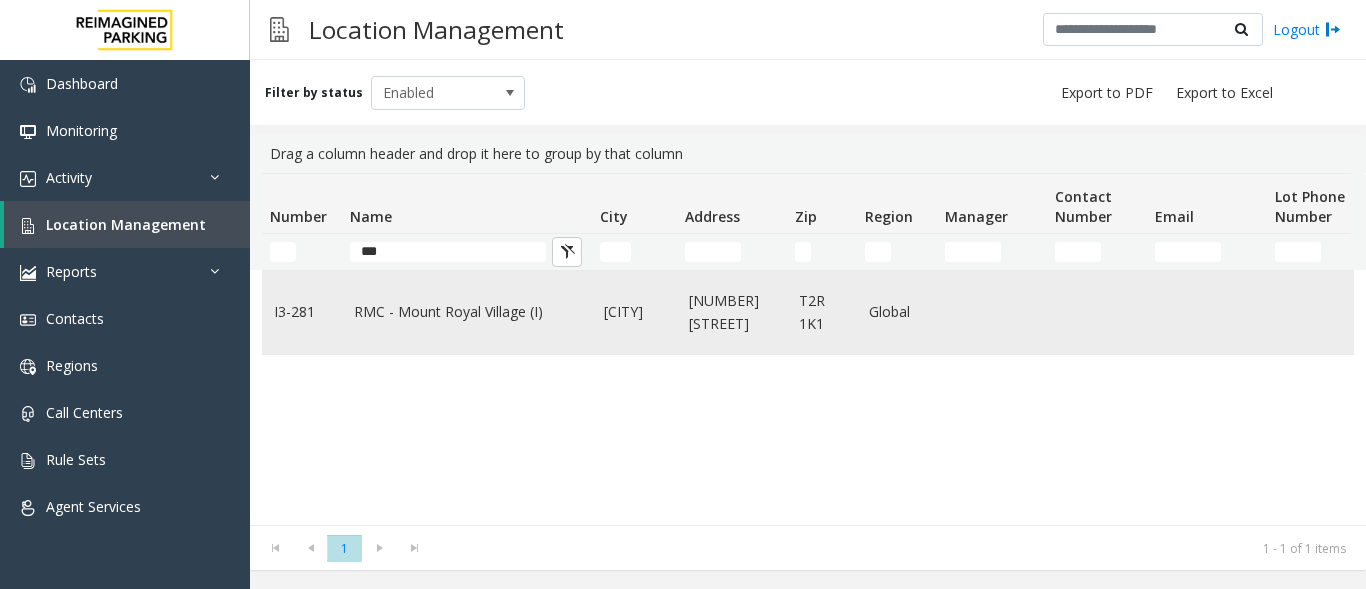 click on "RMC - Mount Royal Village (I)" 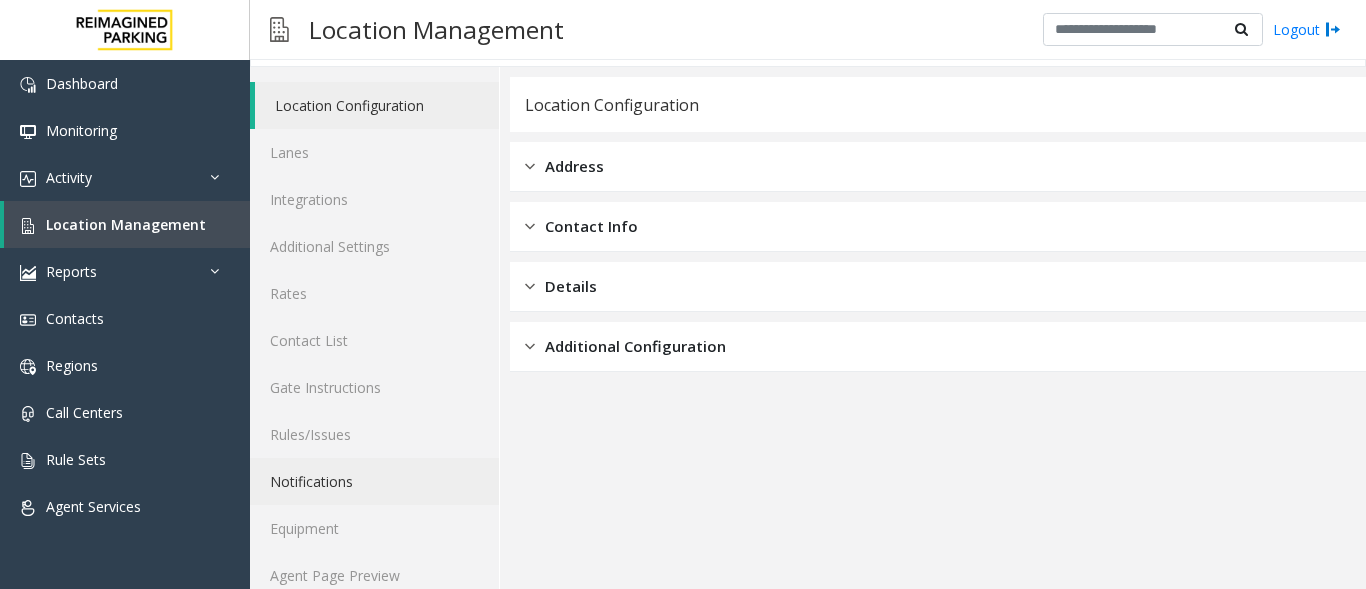 scroll, scrollTop: 70, scrollLeft: 0, axis: vertical 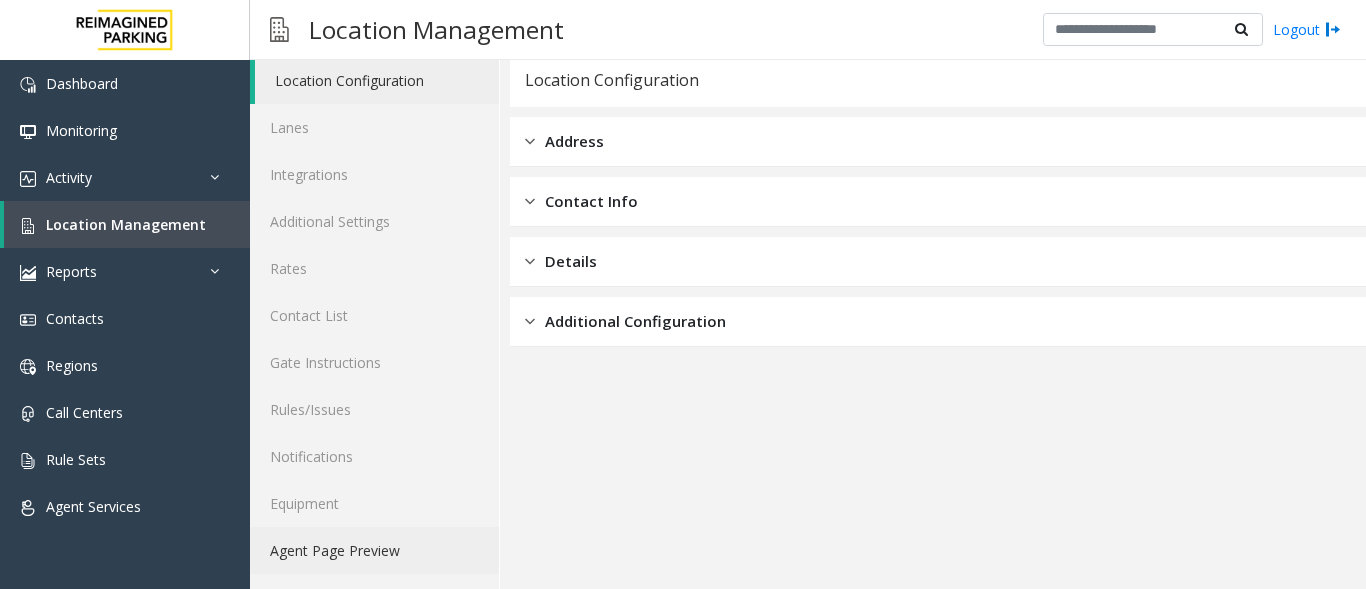 click on "Agent Page Preview" 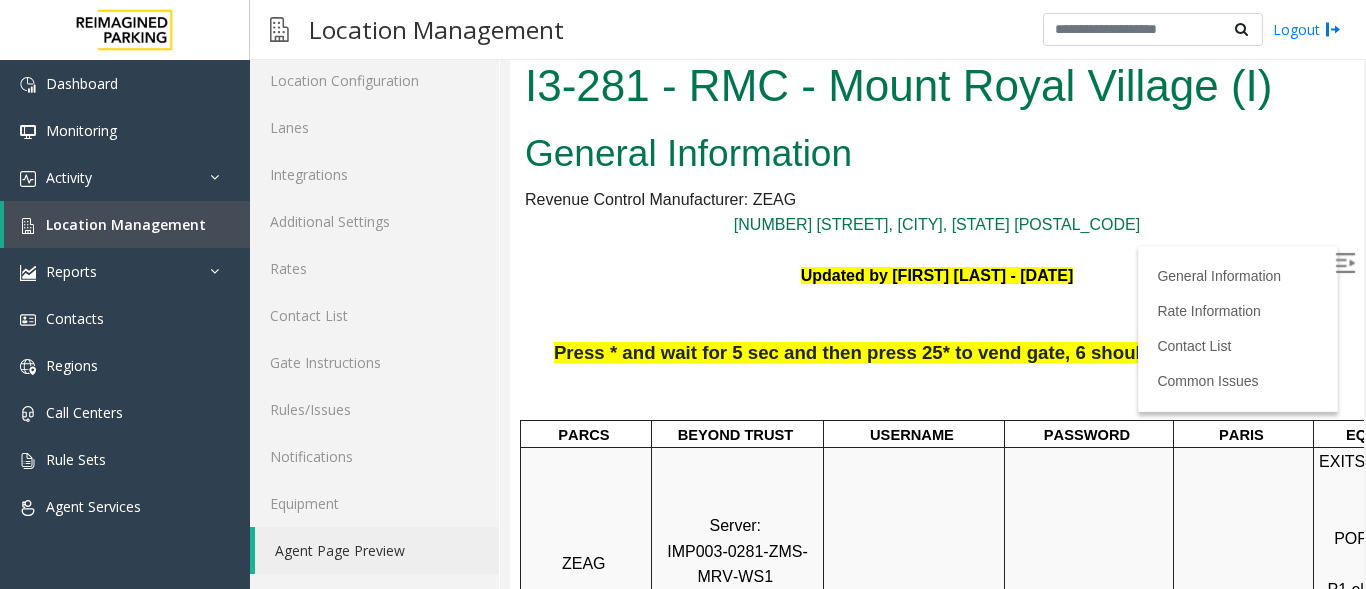 scroll, scrollTop: 0, scrollLeft: 0, axis: both 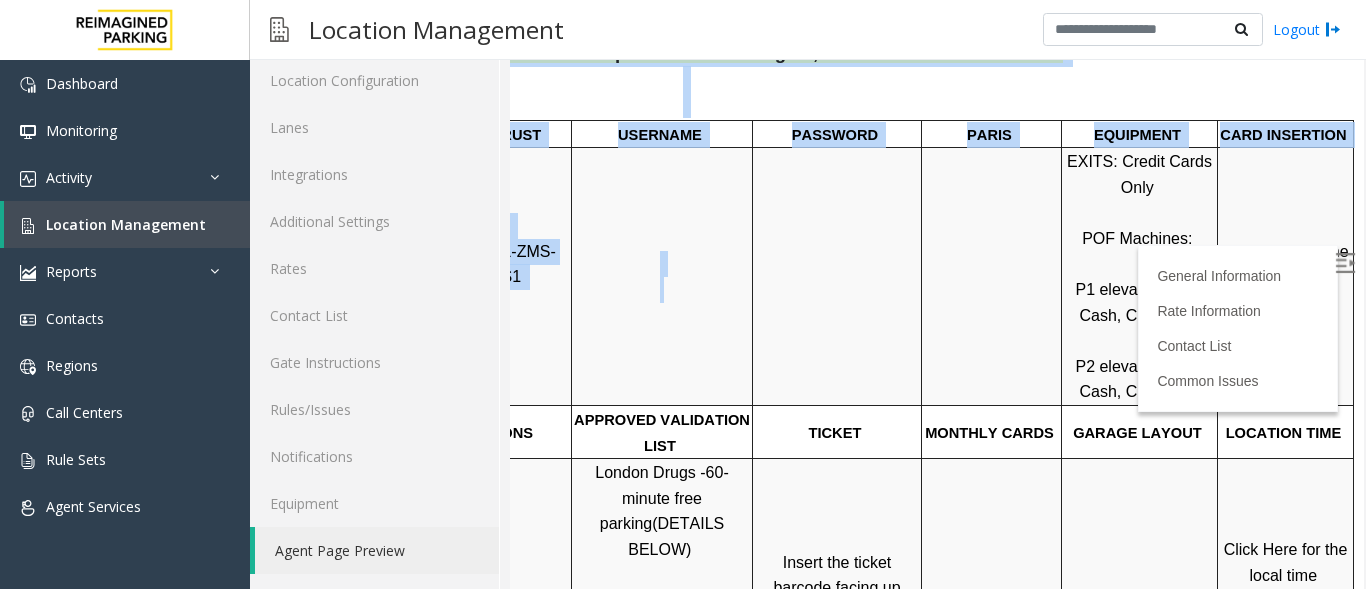 drag, startPoint x: 1056, startPoint y: 273, endPoint x: 1403, endPoint y: 282, distance: 347.1167 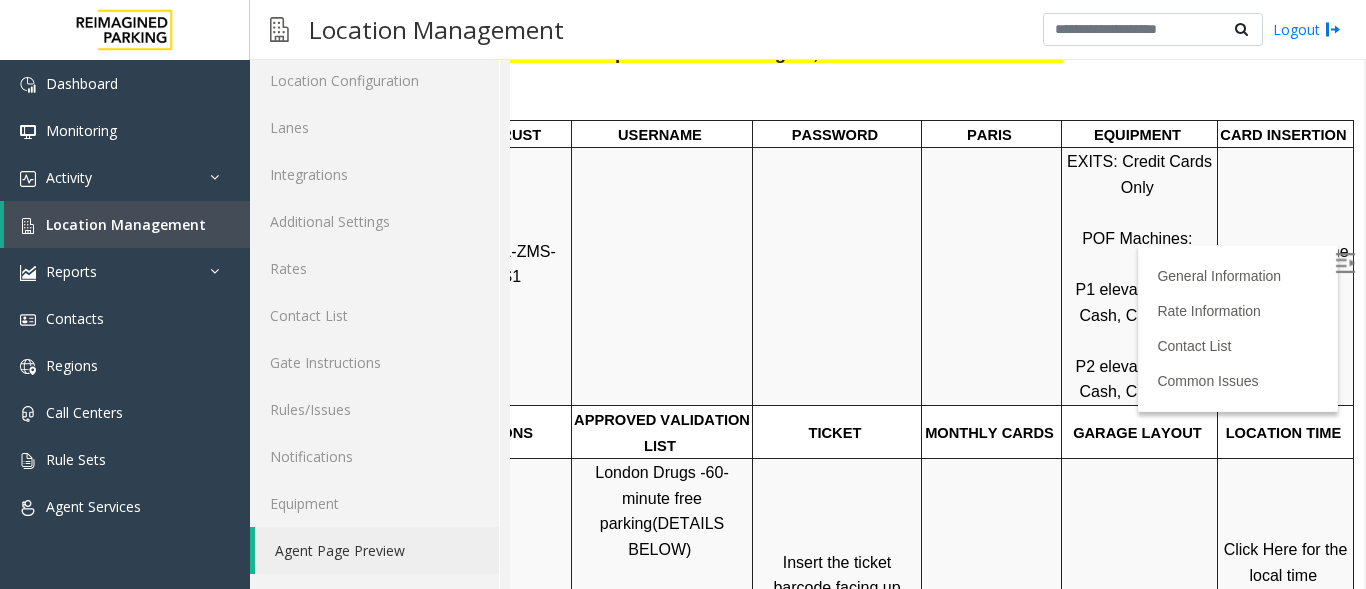 click on "stripe down to the right" at bounding box center (1286, 277) 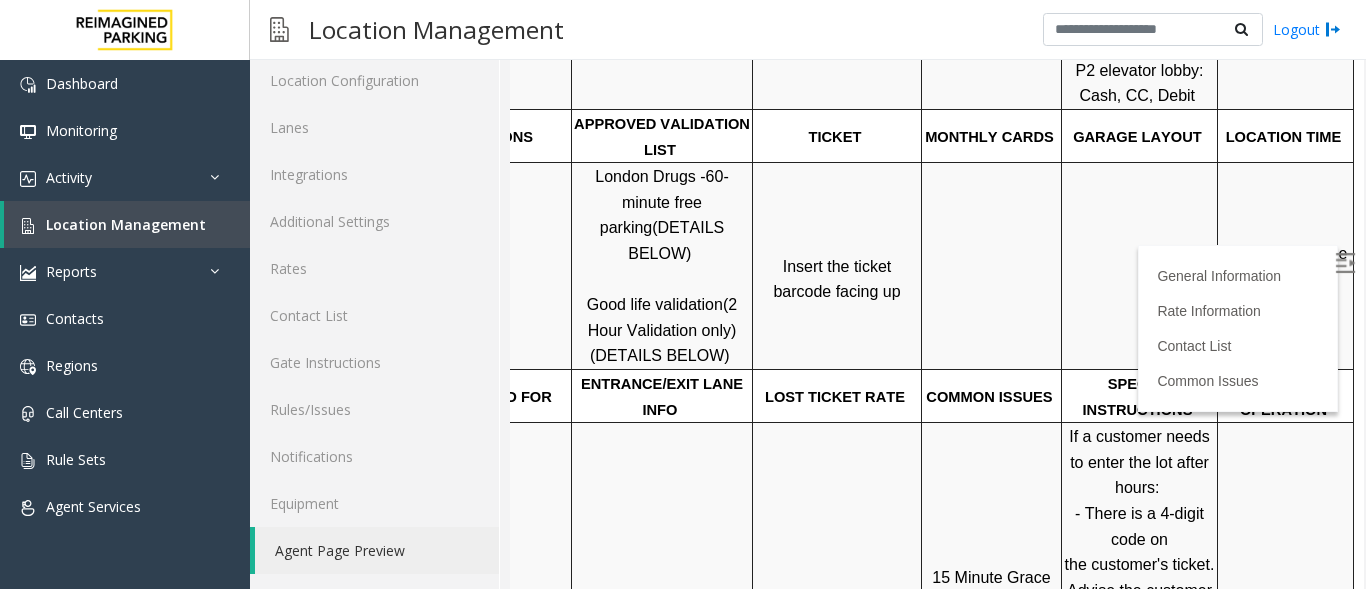 scroll, scrollTop: 600, scrollLeft: 282, axis: both 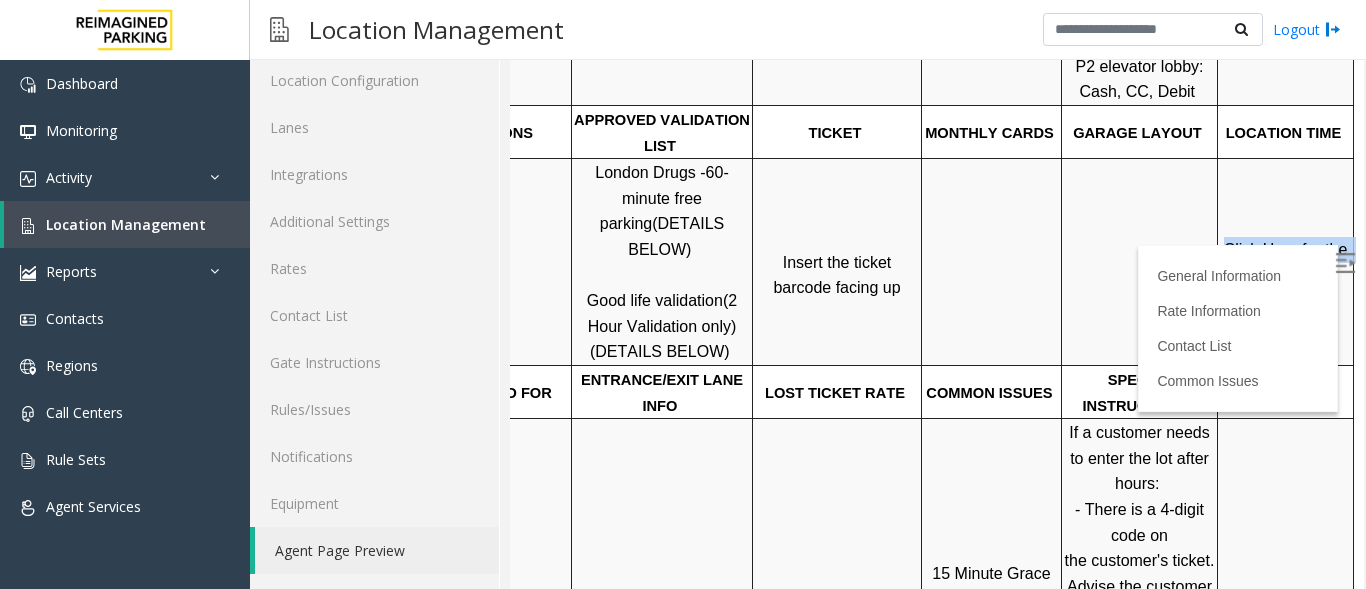 drag, startPoint x: 1288, startPoint y: 271, endPoint x: 1195, endPoint y: 256, distance: 94.20191 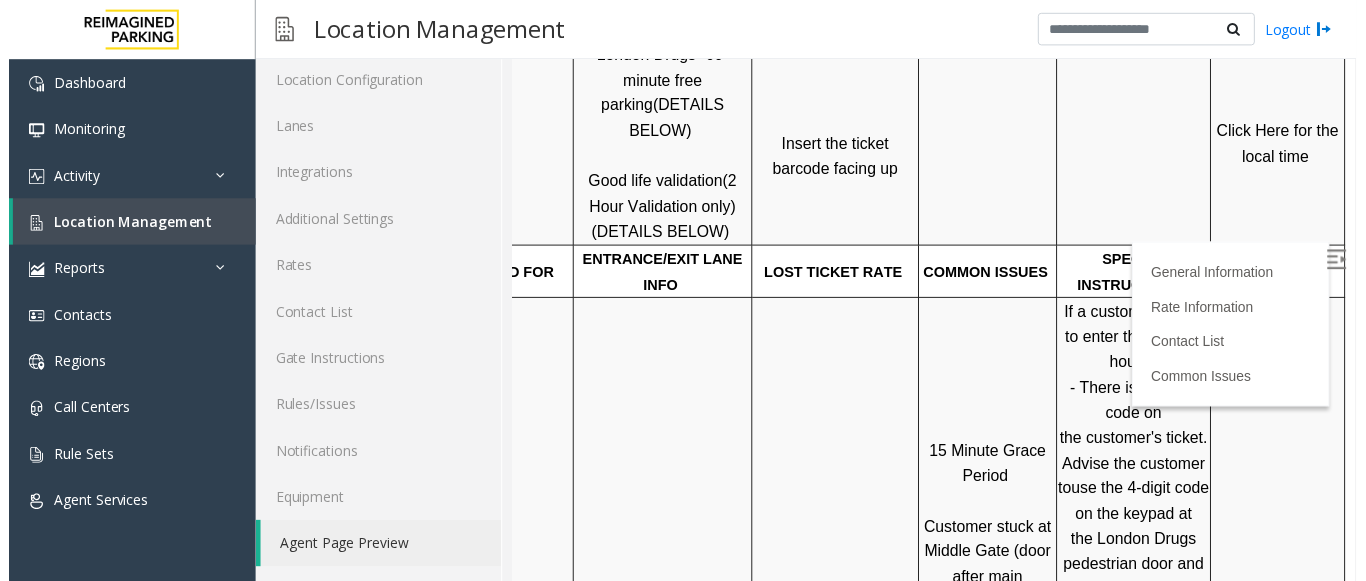 scroll, scrollTop: 700, scrollLeft: 282, axis: both 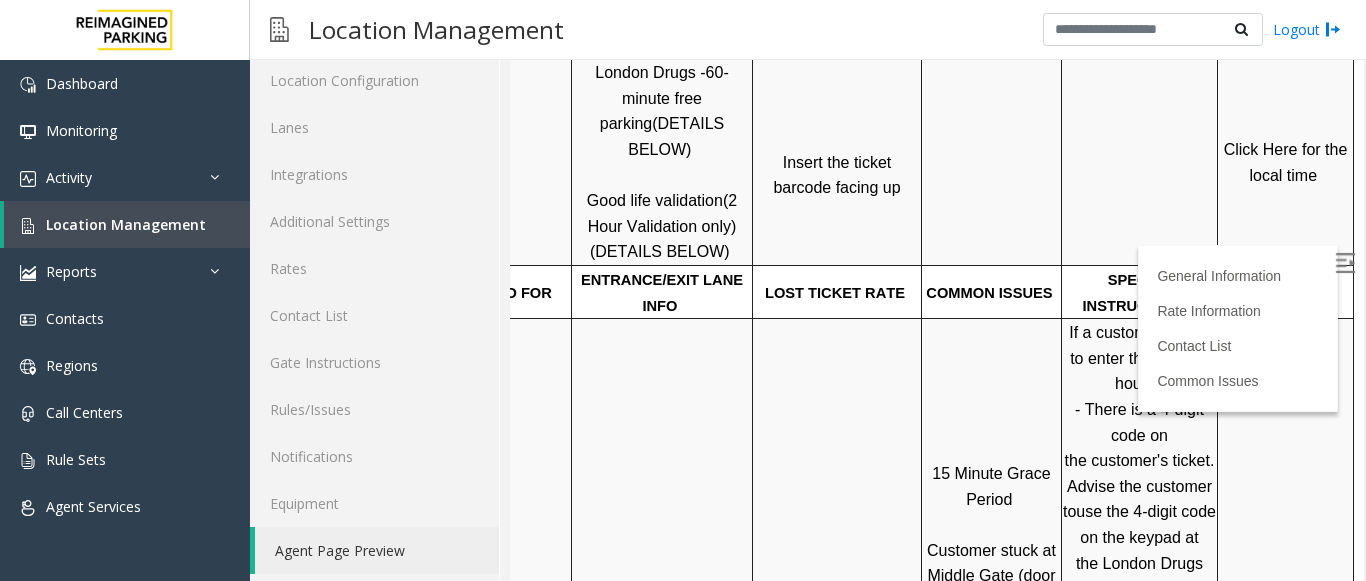click at bounding box center (1140, 162) 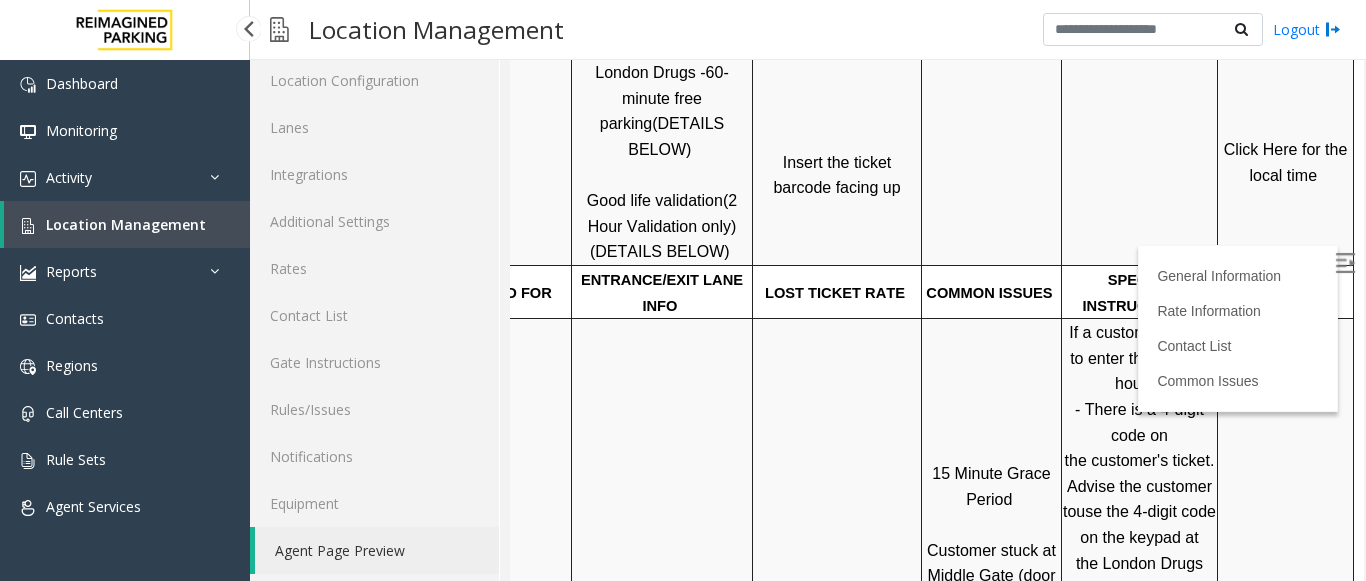 click on "Location Management" at bounding box center (126, 224) 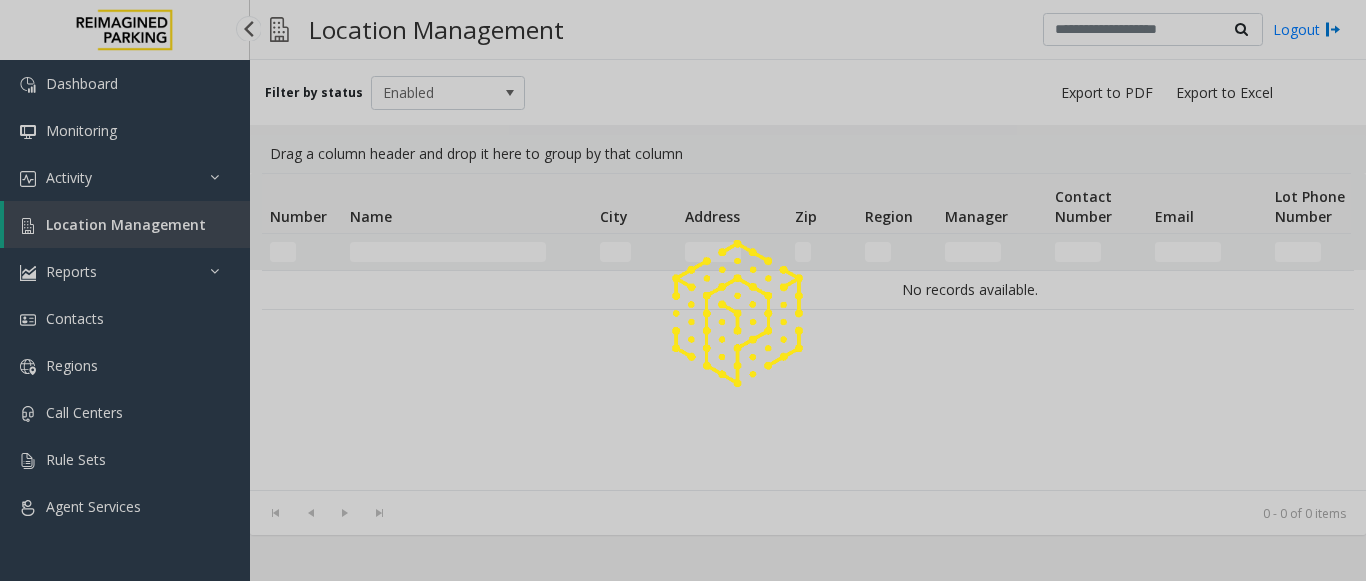scroll, scrollTop: 0, scrollLeft: 0, axis: both 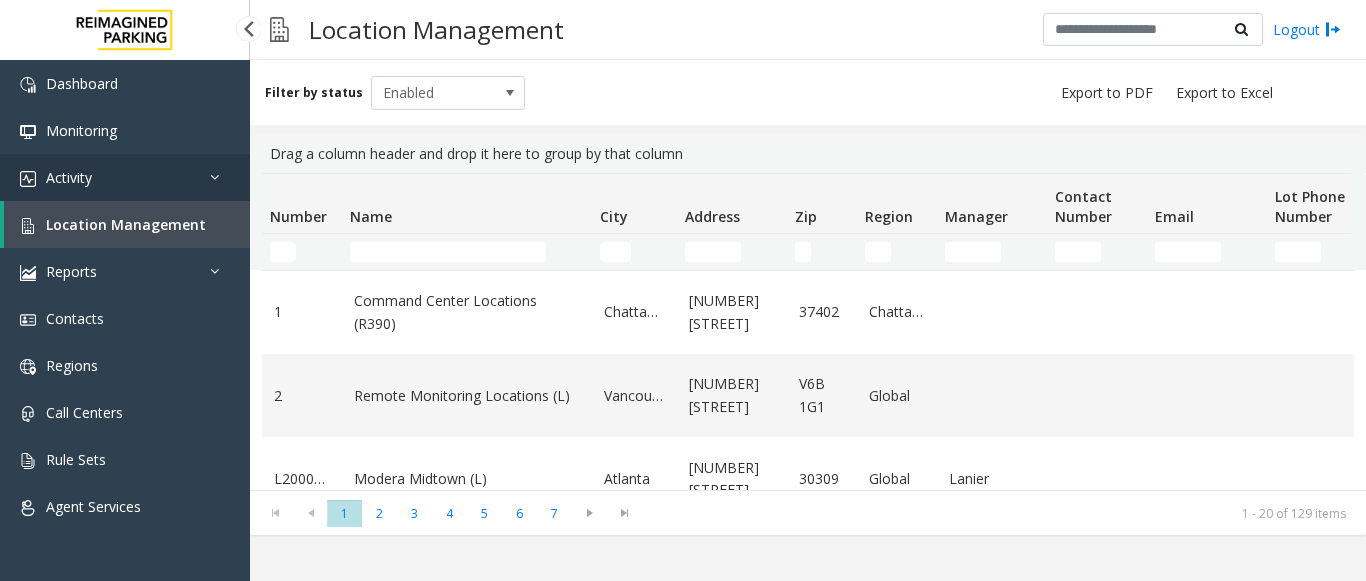 click on "Activity" at bounding box center [125, 177] 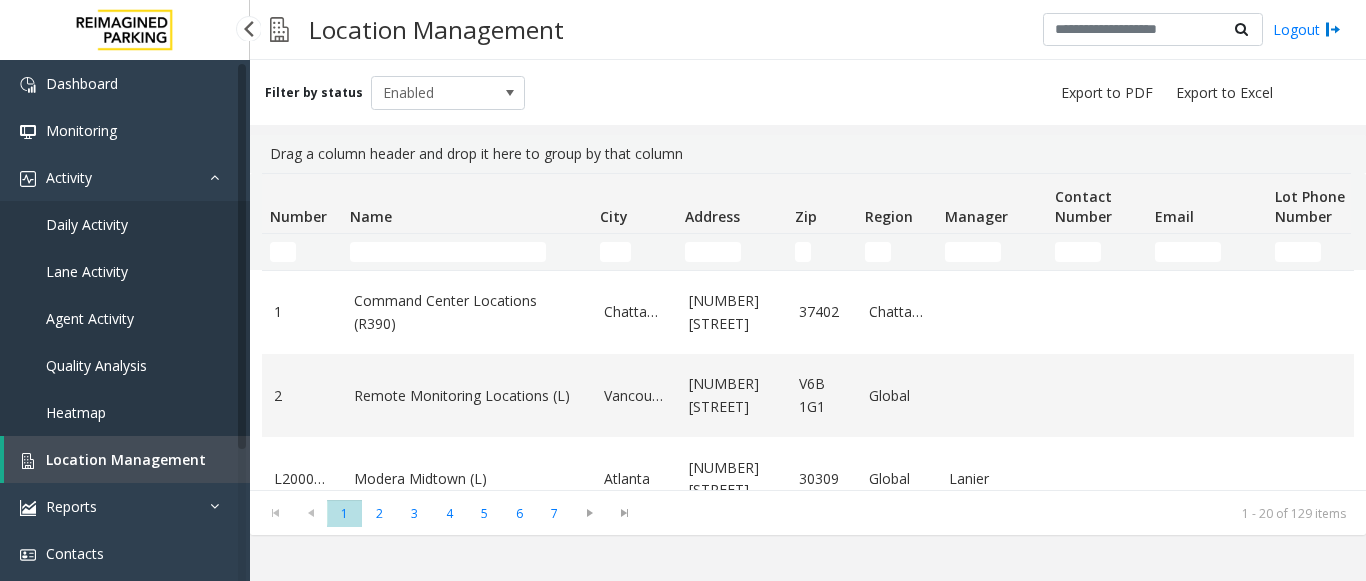 click on "Agent Activity" at bounding box center [90, 318] 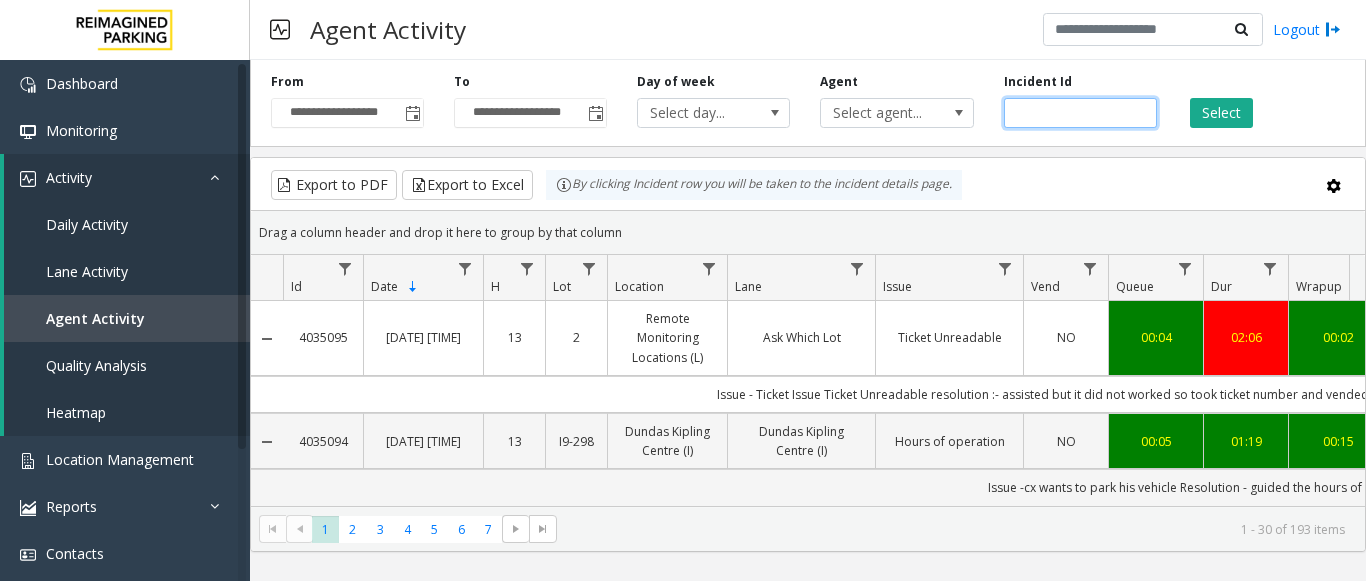 click 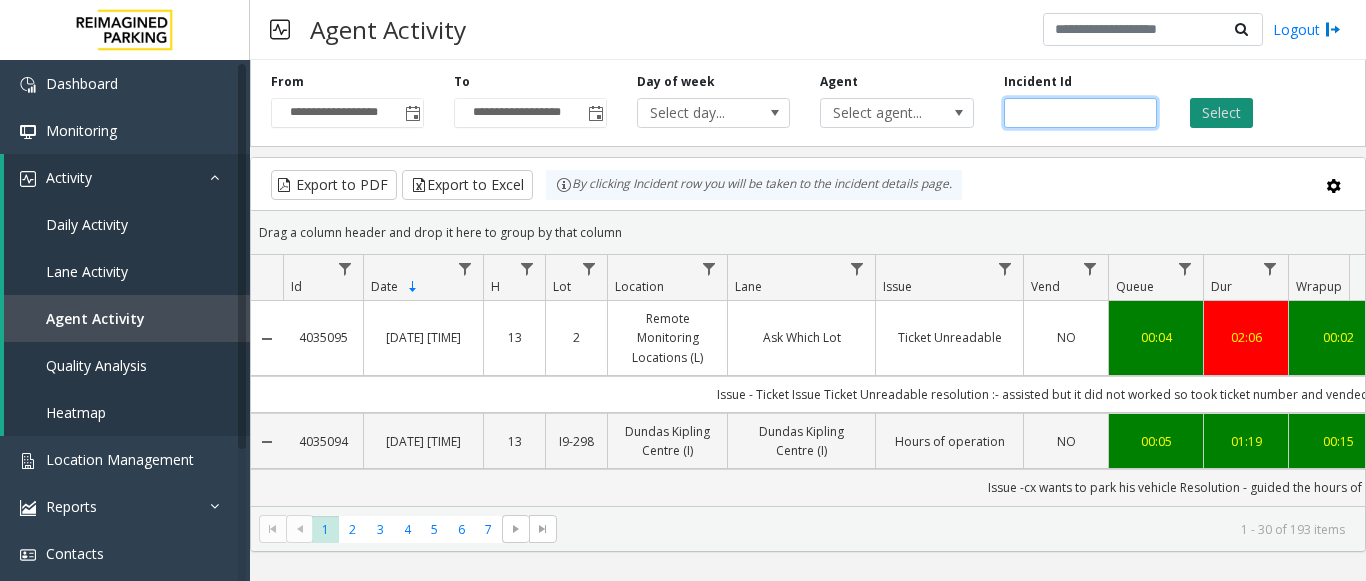 type on "*******" 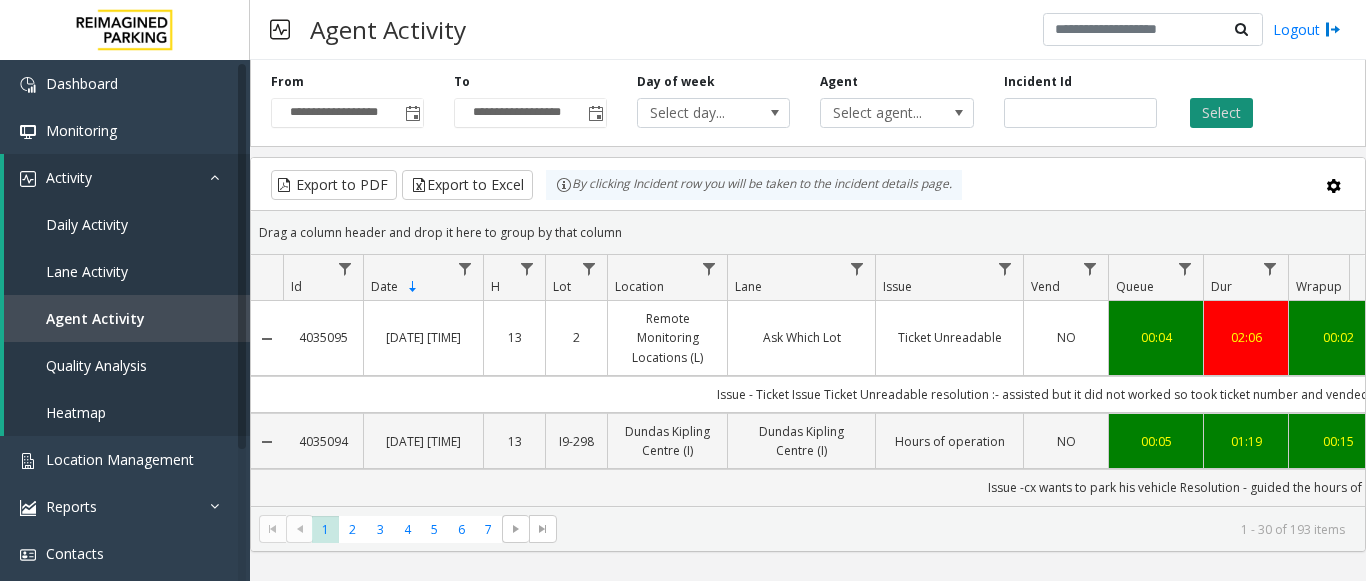 click on "Select" 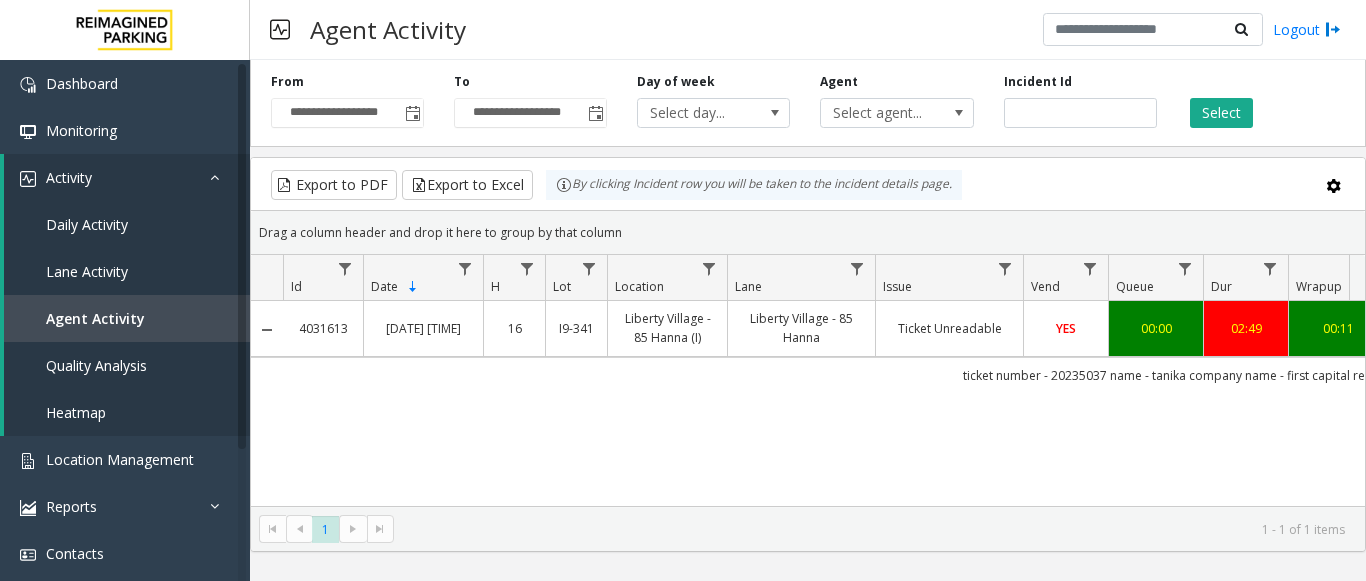 click on "ticket number - 20235037
name - tanika
company name - first capital real state" 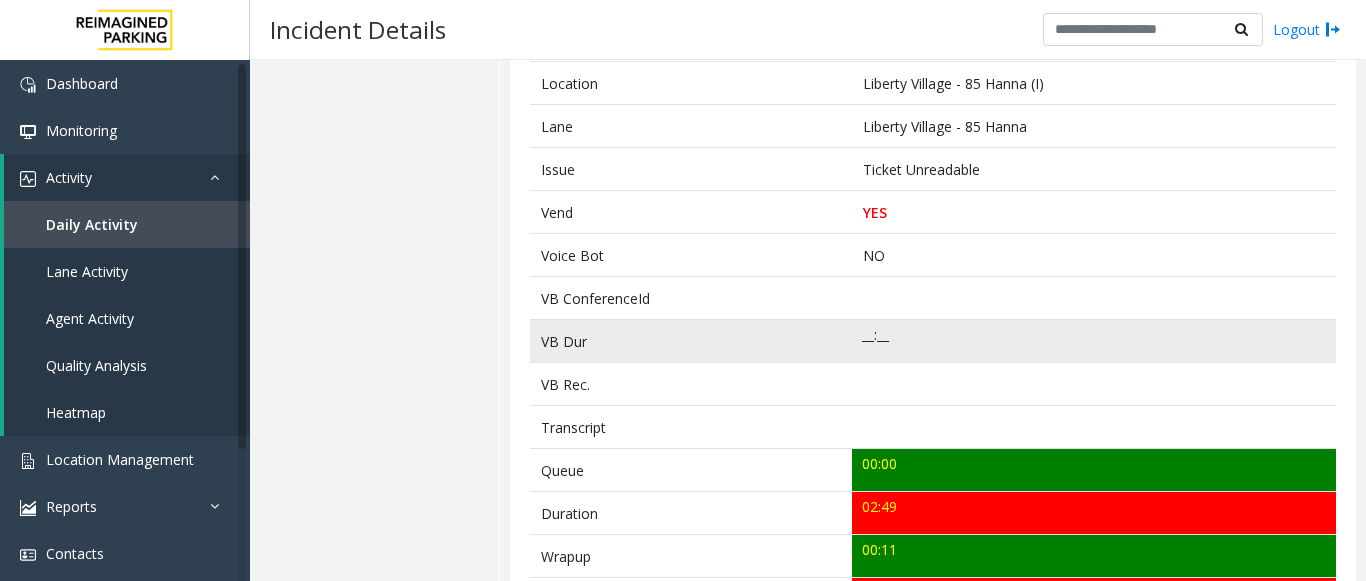 scroll, scrollTop: 600, scrollLeft: 0, axis: vertical 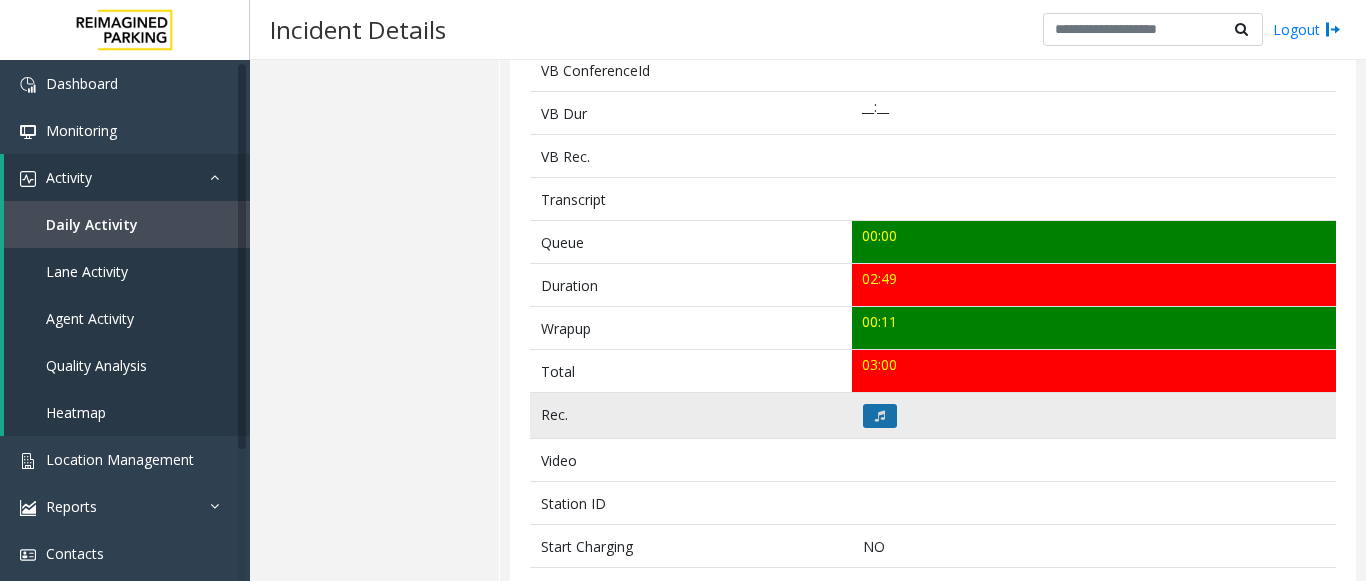 click 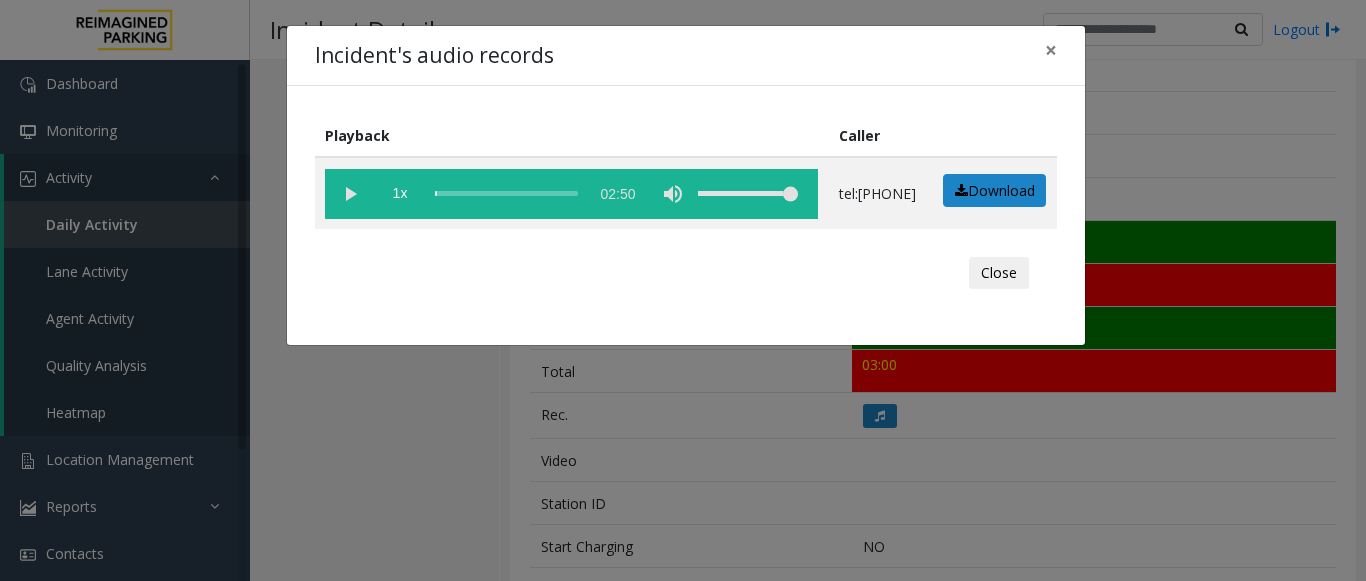 click on "Incident's audio records × Playback Caller  1x  02:50 tel:[PHONE]  Download  Close" 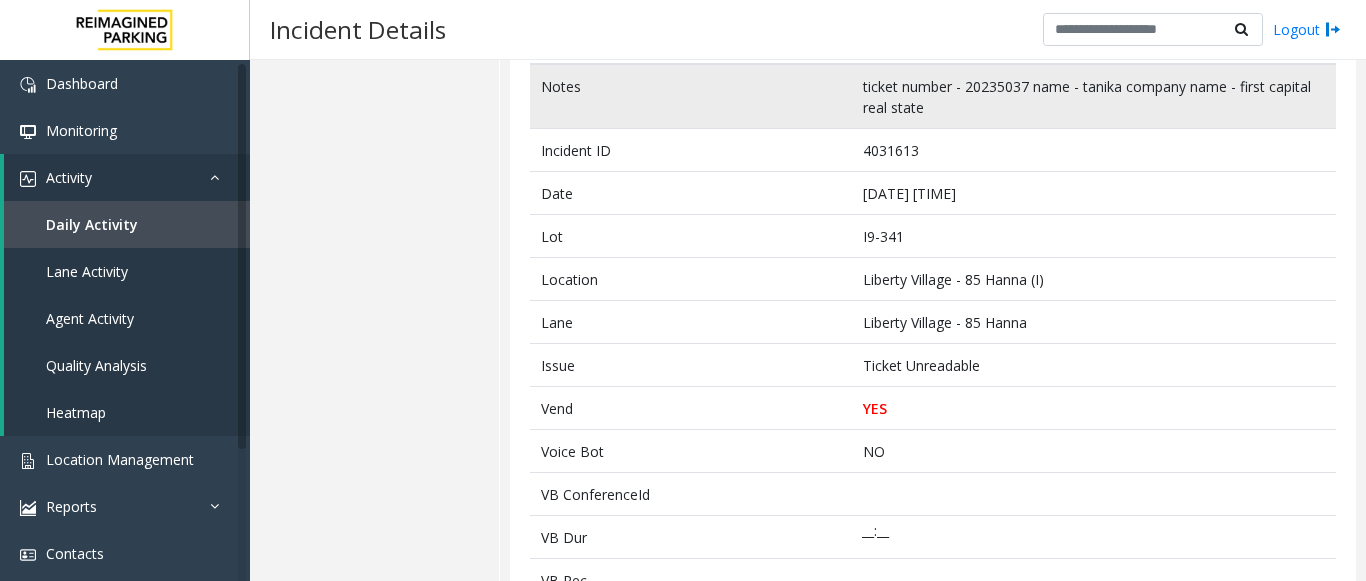 scroll, scrollTop: 0, scrollLeft: 0, axis: both 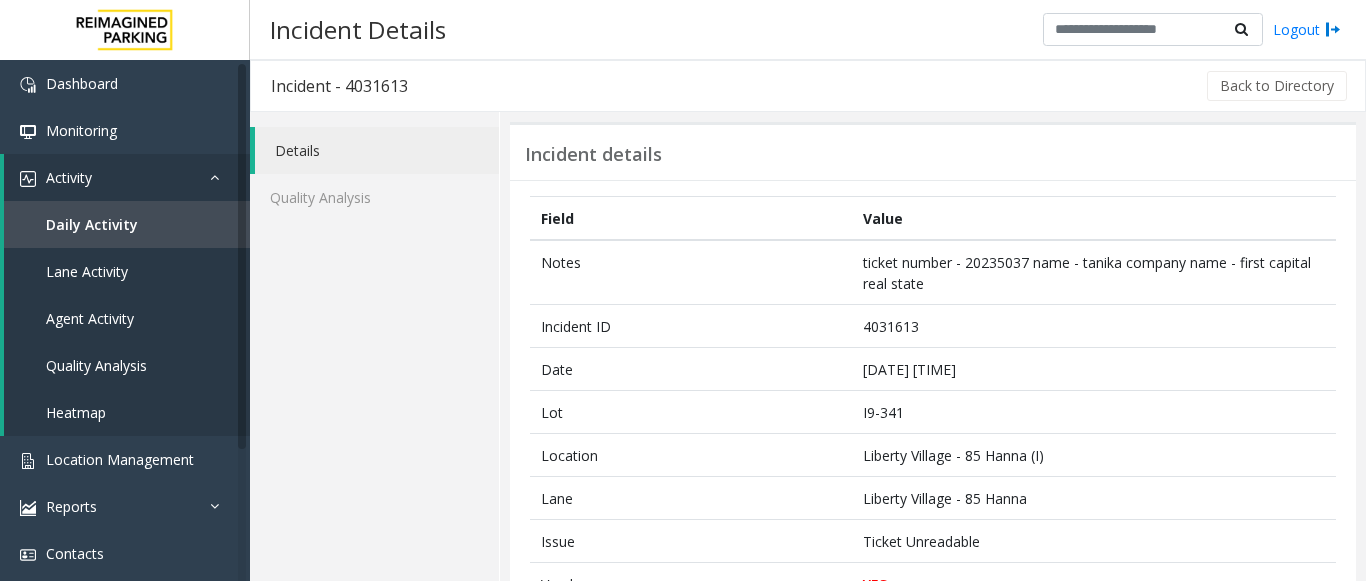 drag, startPoint x: 1332, startPoint y: 1, endPoint x: 901, endPoint y: 109, distance: 444.32532 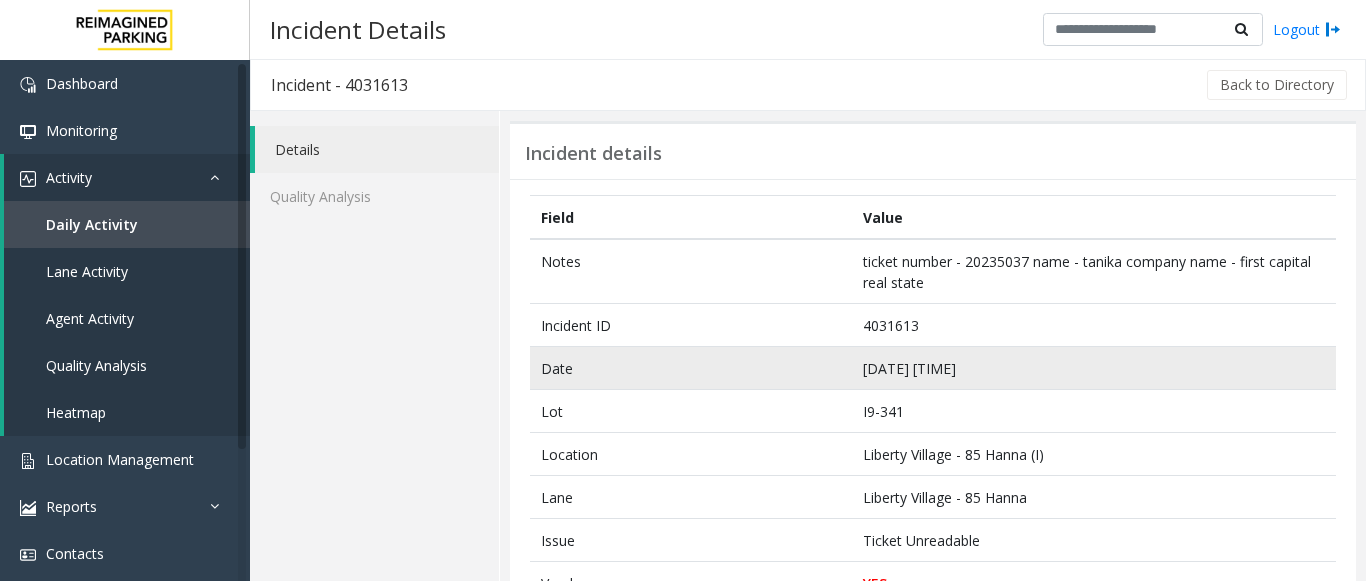 scroll, scrollTop: 0, scrollLeft: 0, axis: both 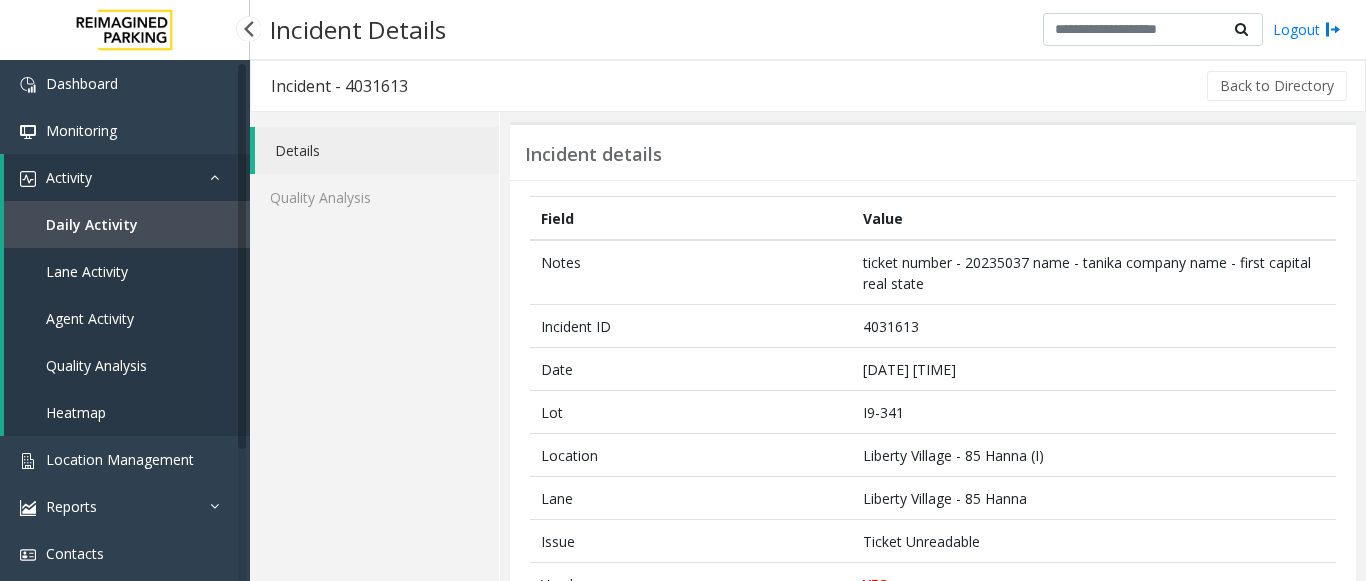 click on "Daily Activity" at bounding box center [92, 224] 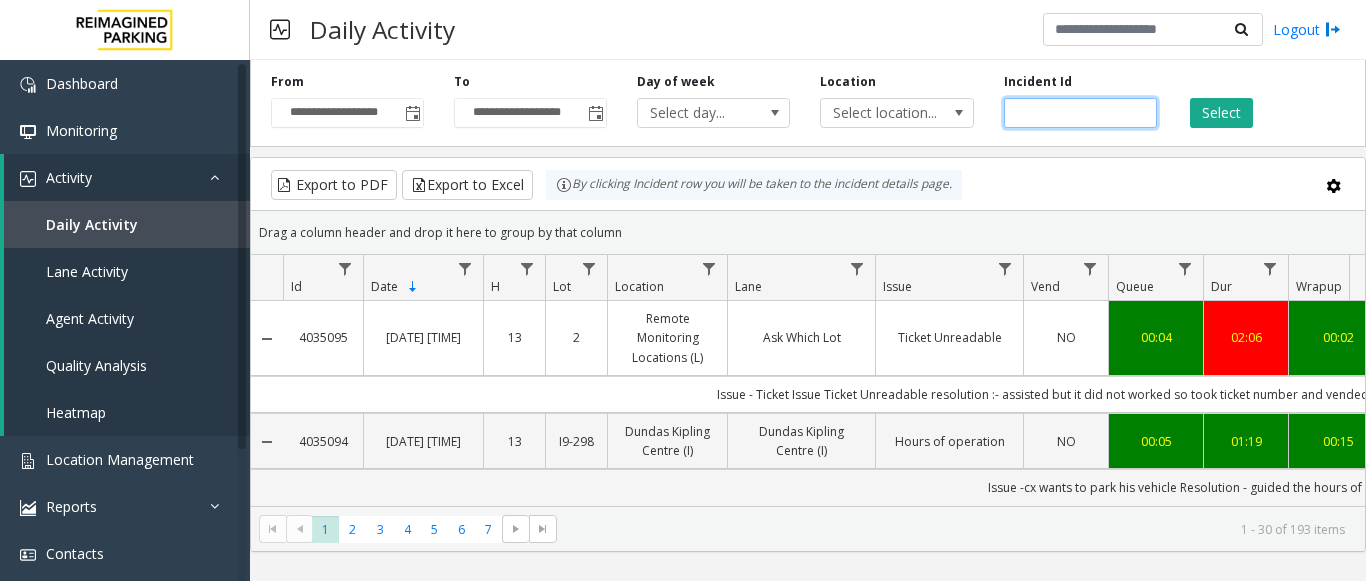 click 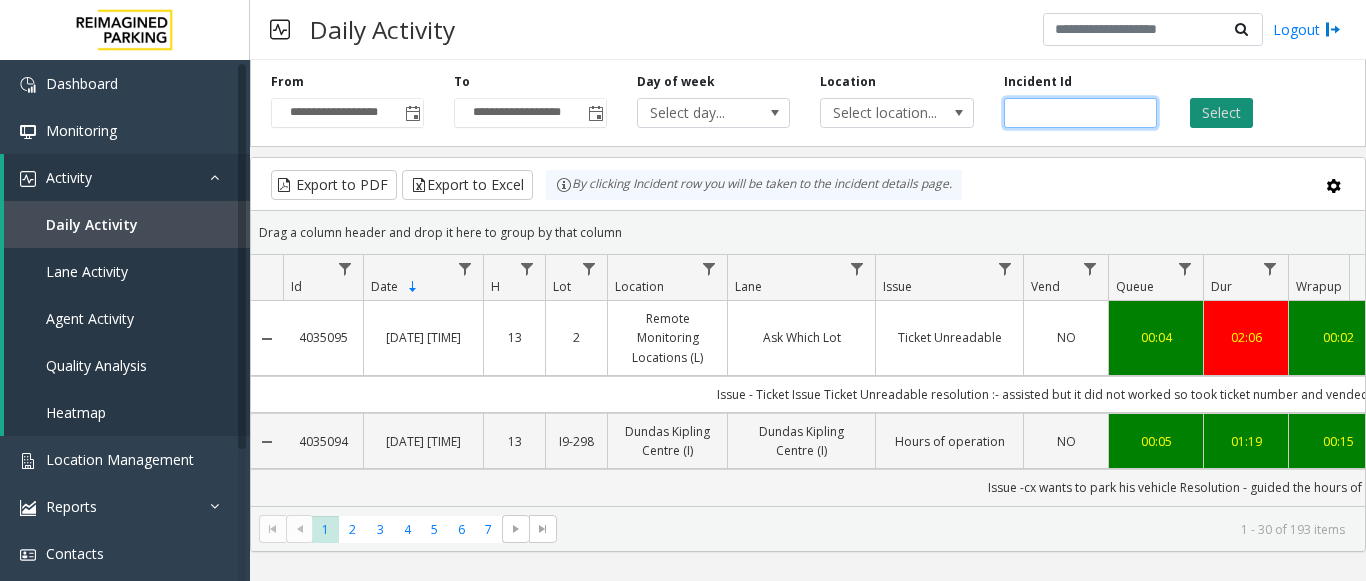 type on "*******" 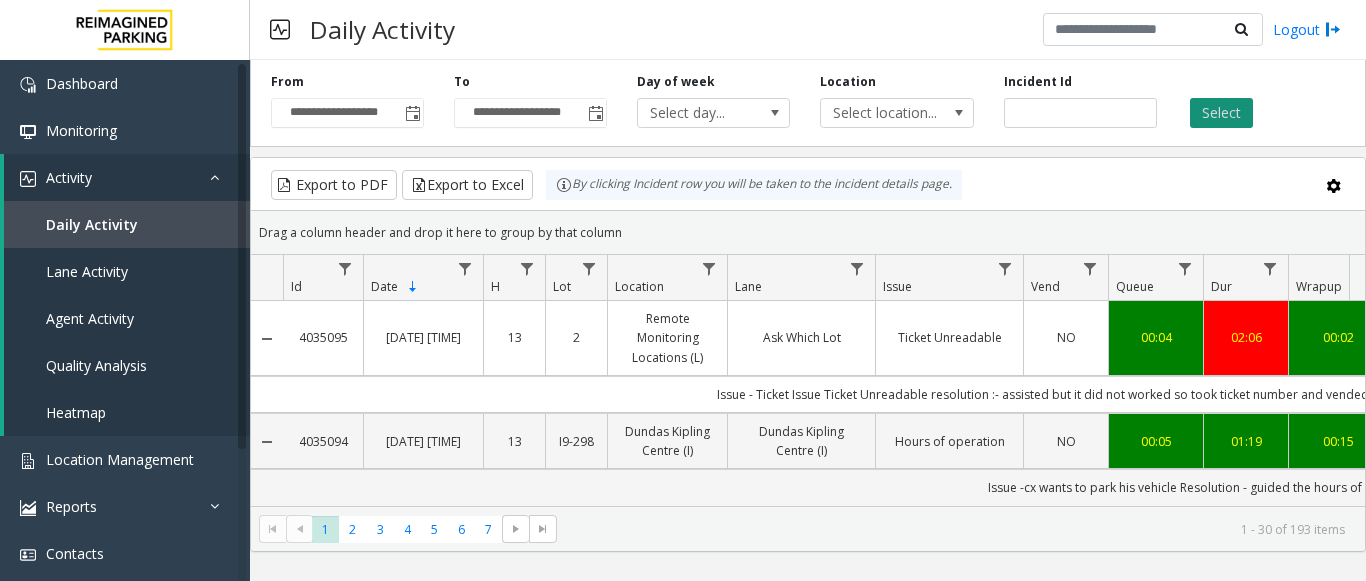click on "Select" 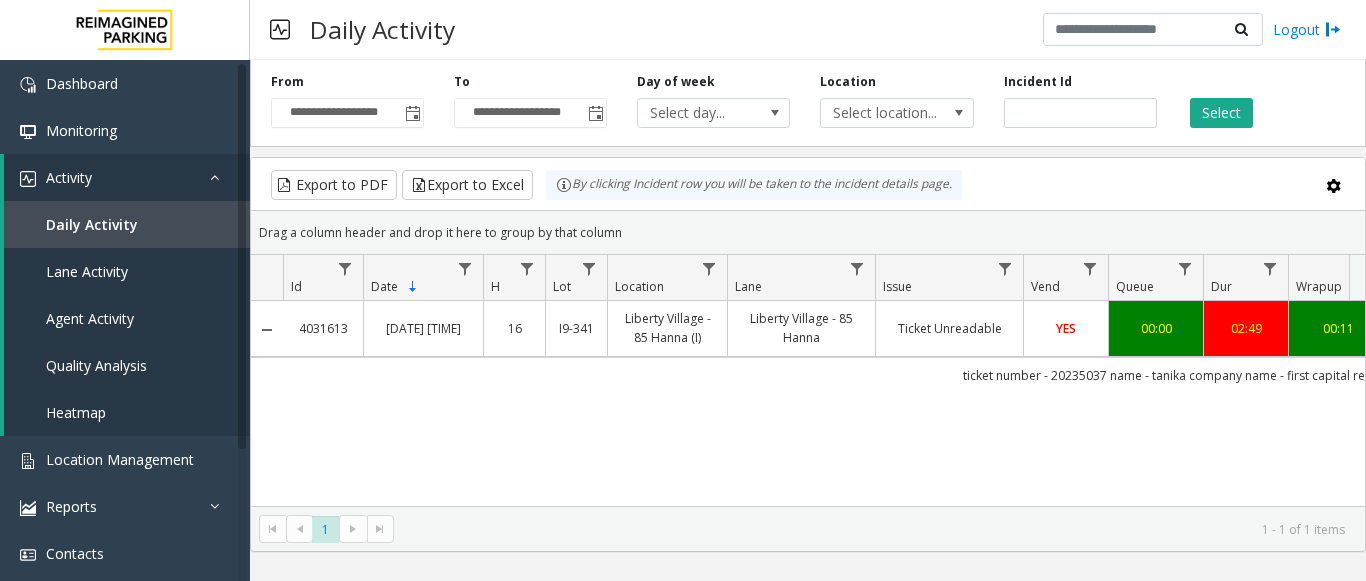 click on "Liberty Village - 85 Hanna" 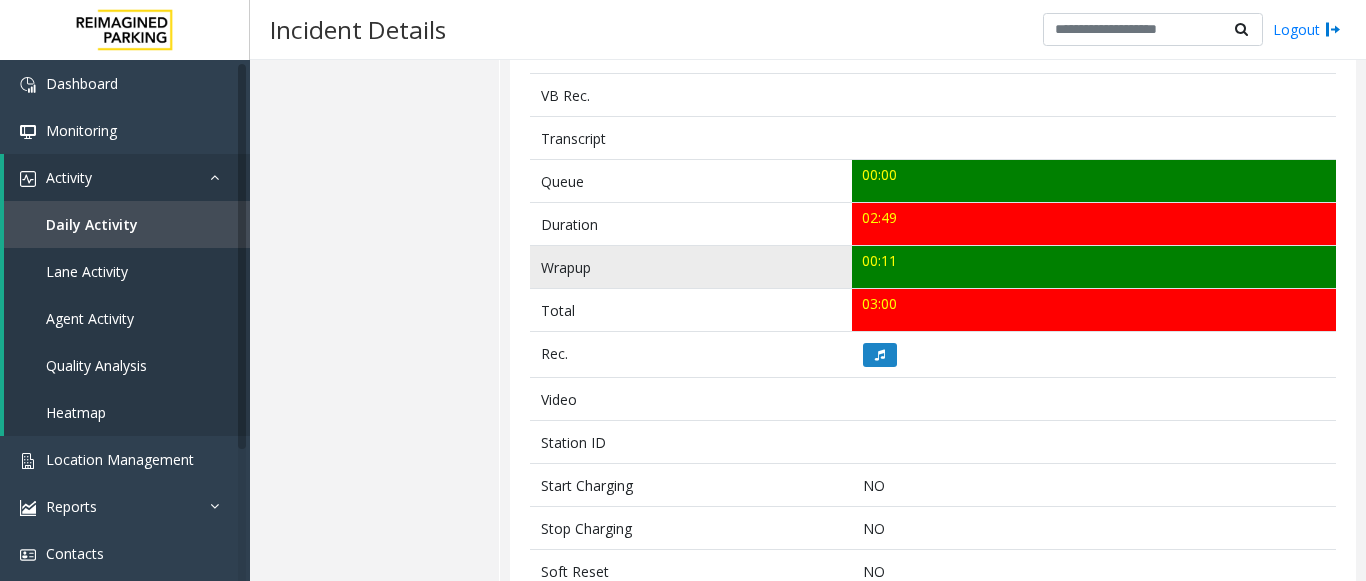 scroll, scrollTop: 800, scrollLeft: 0, axis: vertical 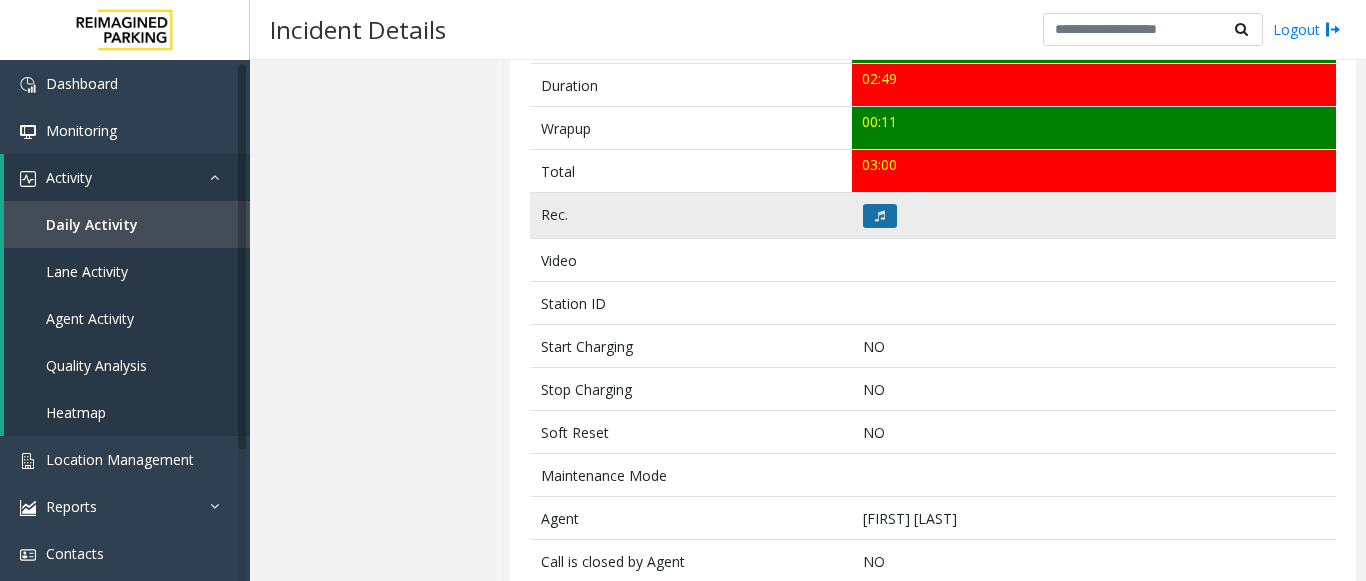click 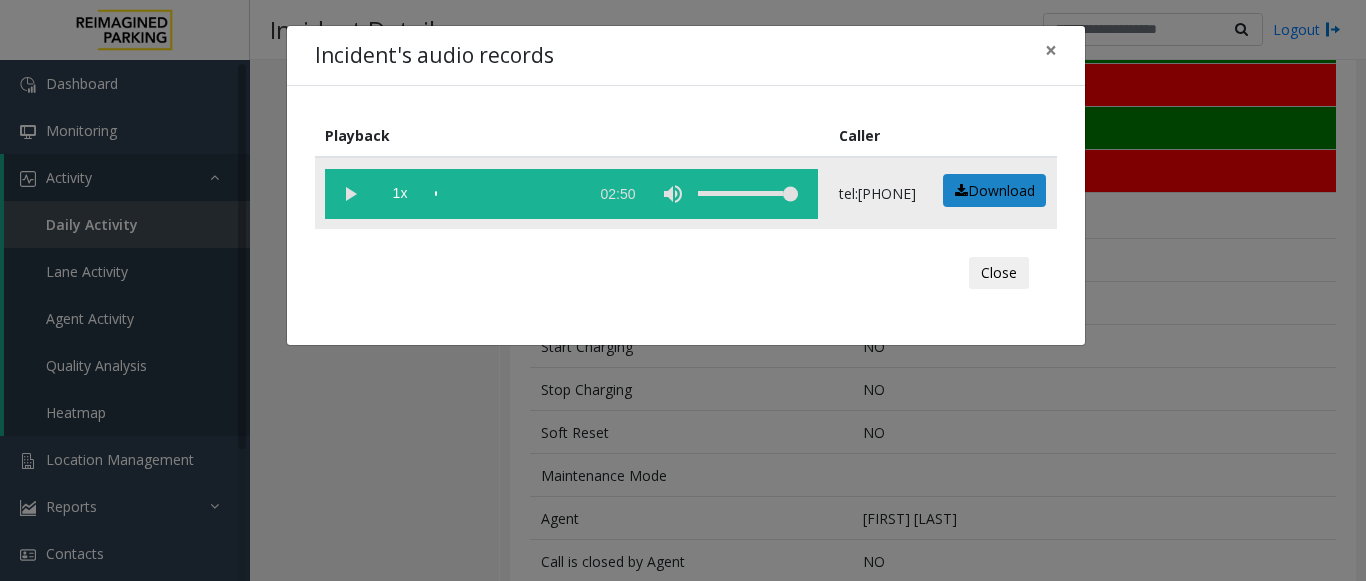 click 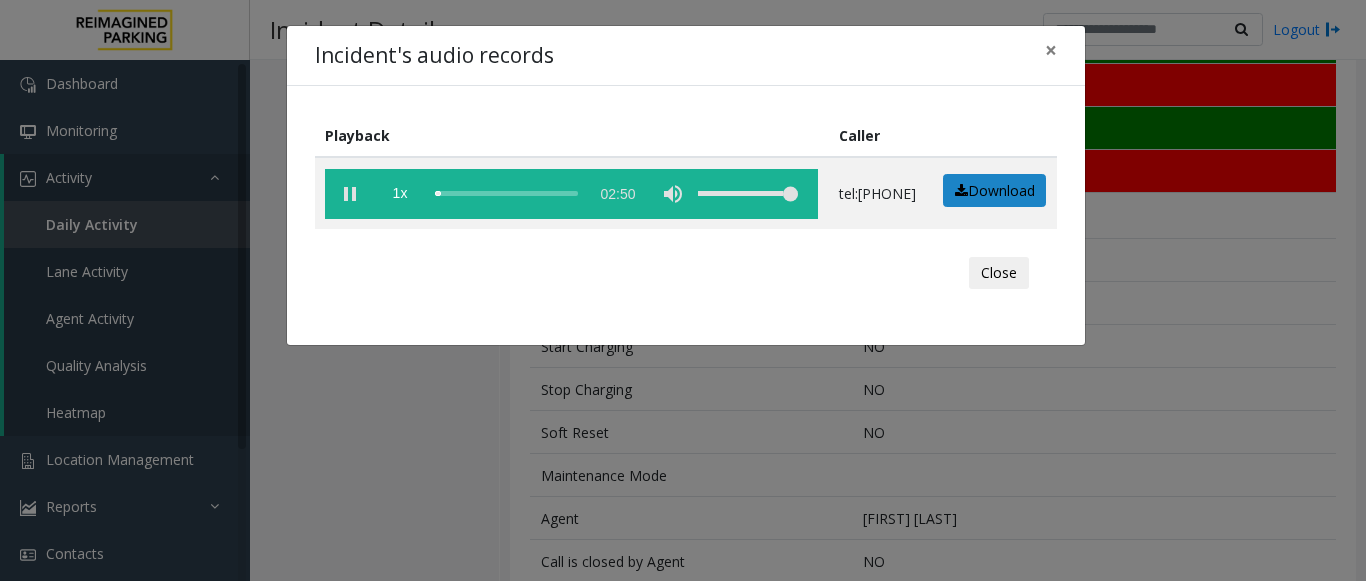 click on "Incident's audio records × Playback Caller  1x  02:50 tel:[PHONE]  Download  Close" 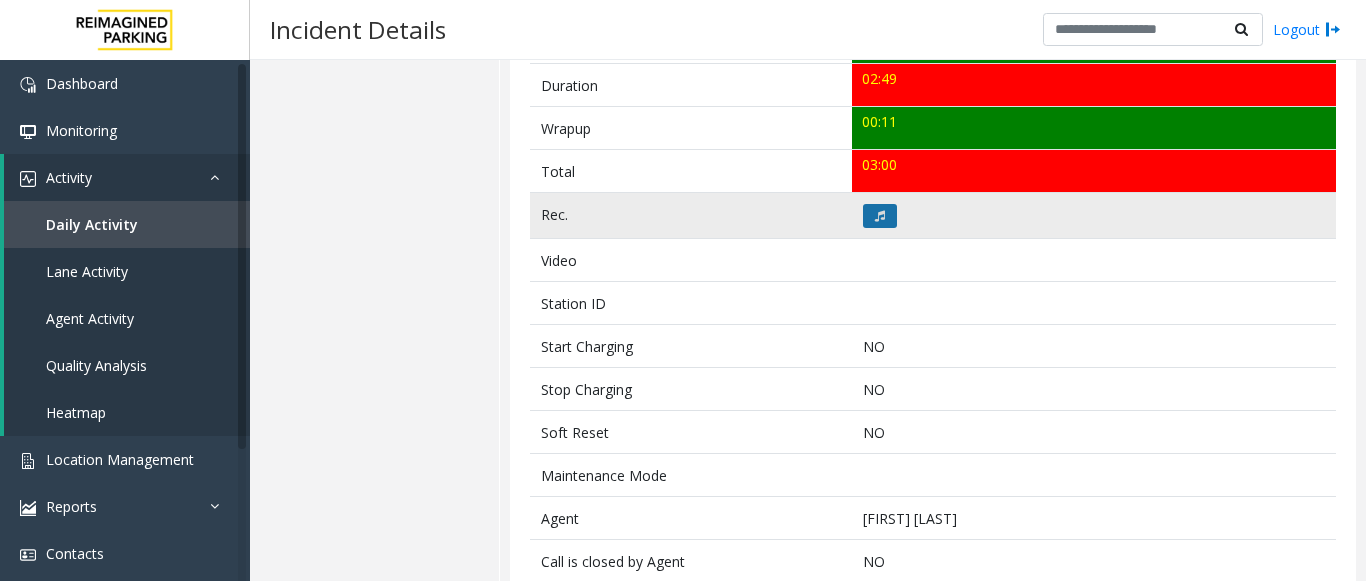 click 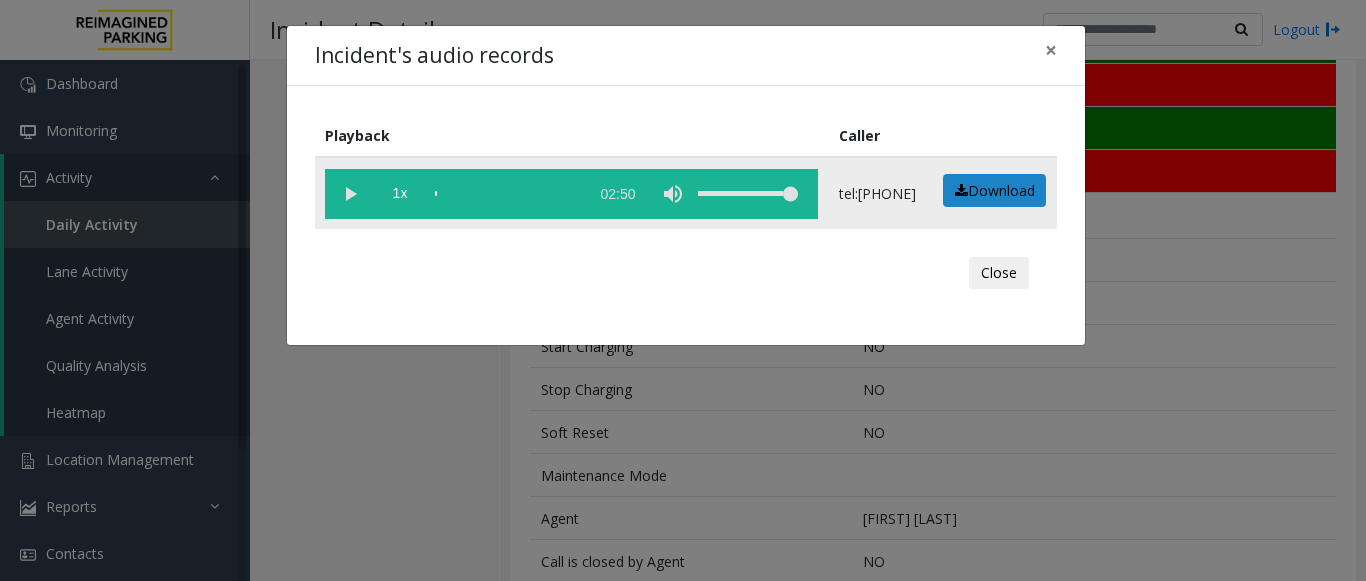 click 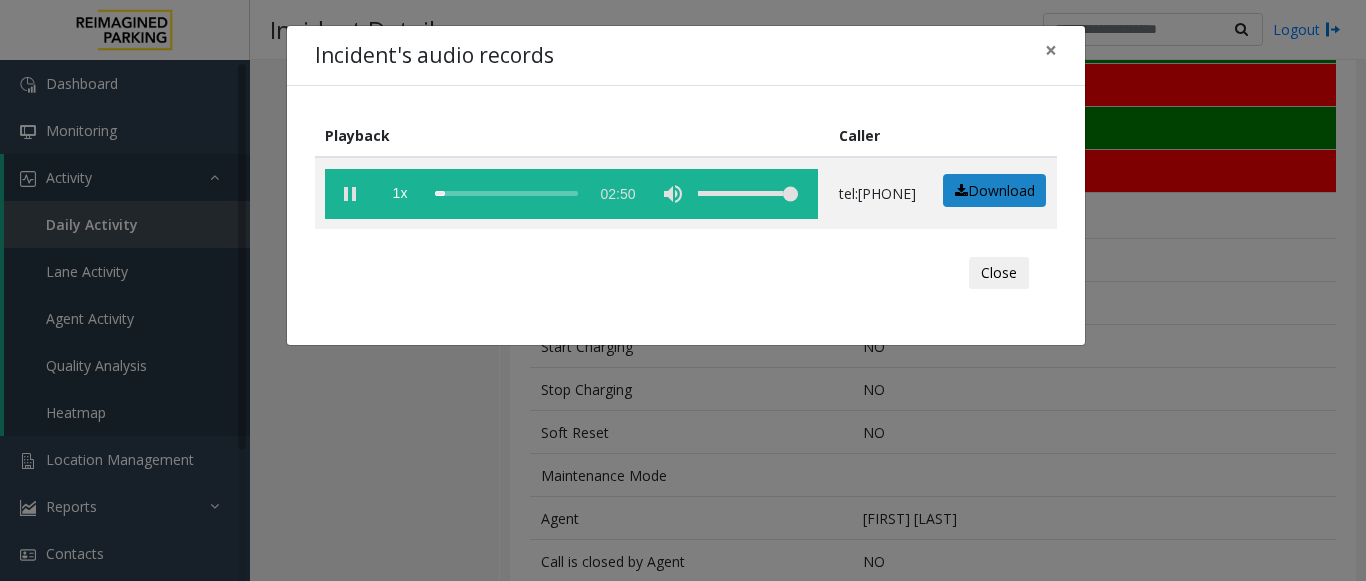 click on "Close" 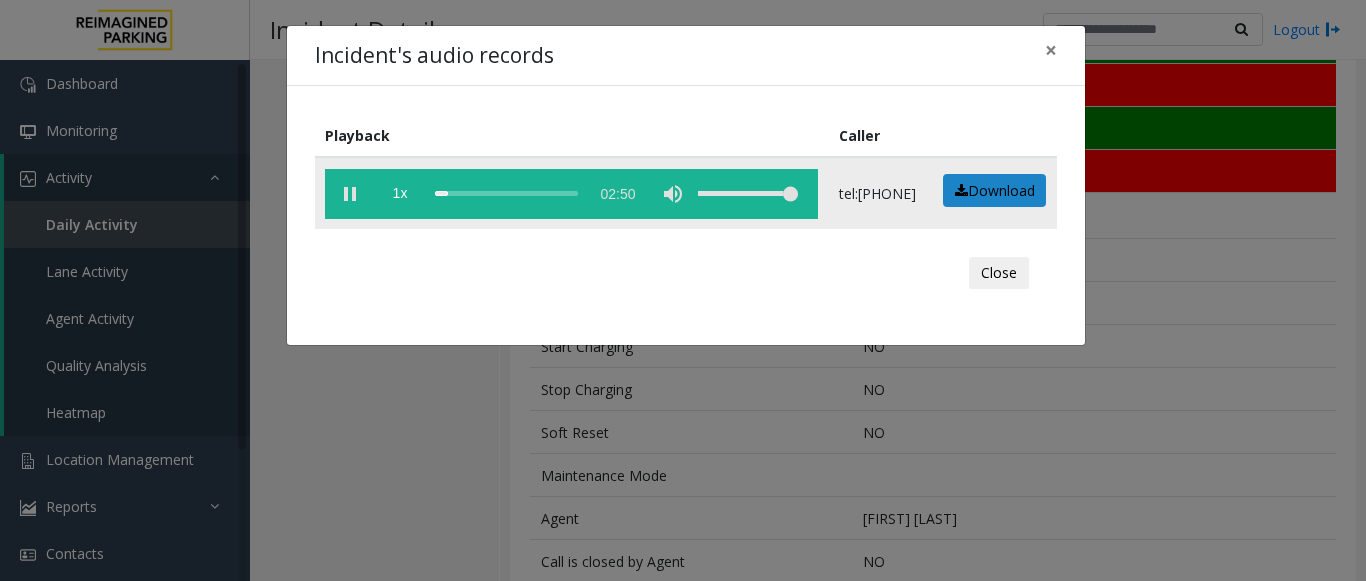 click 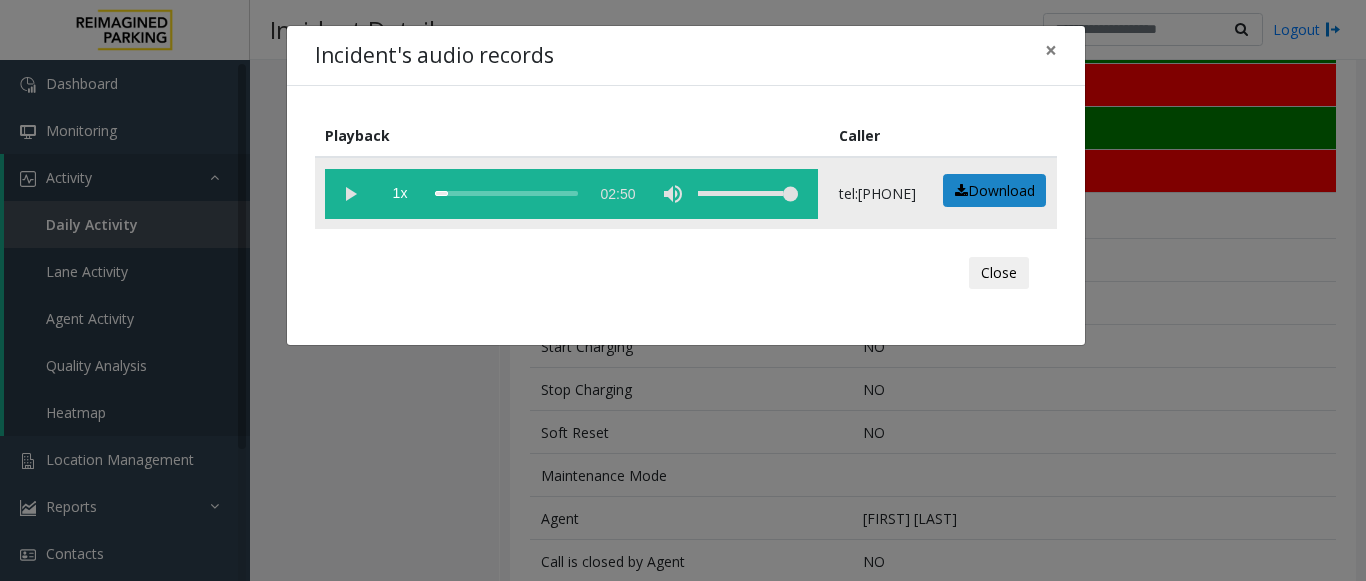click 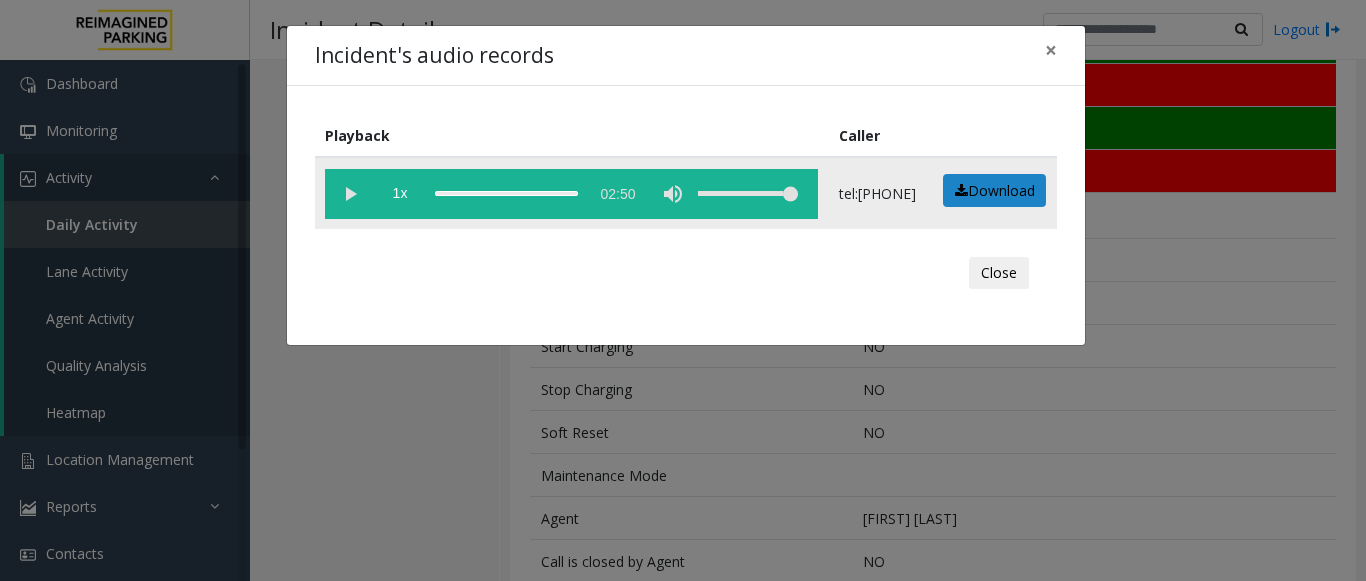 drag, startPoint x: 439, startPoint y: 193, endPoint x: 426, endPoint y: 193, distance: 13 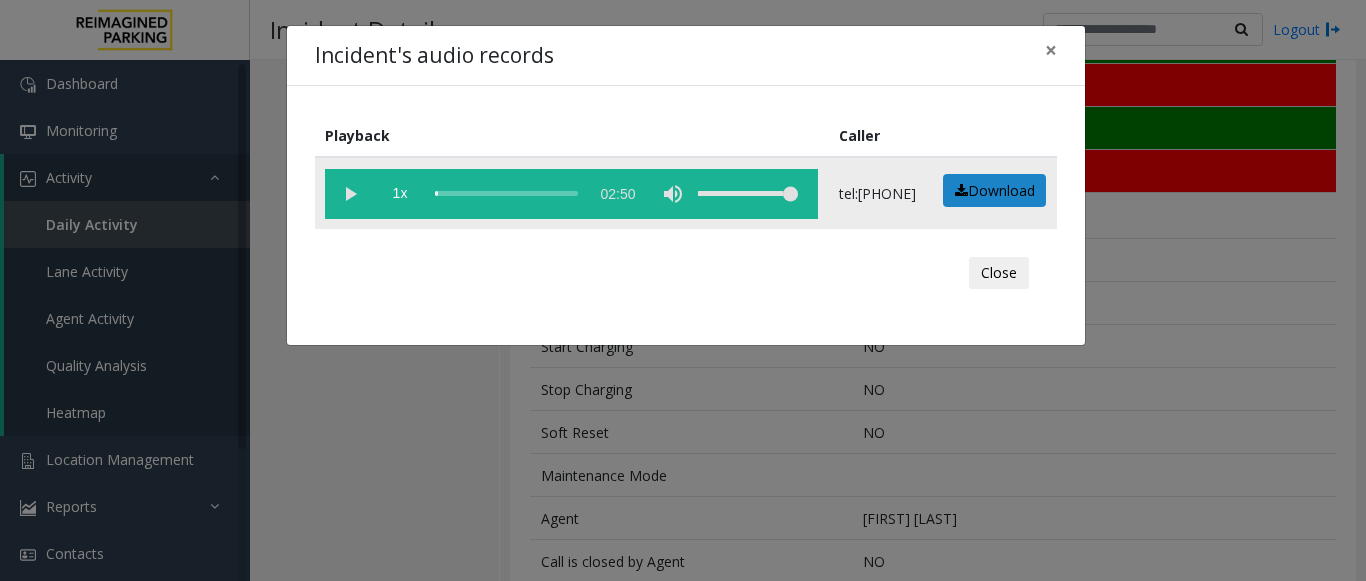 click 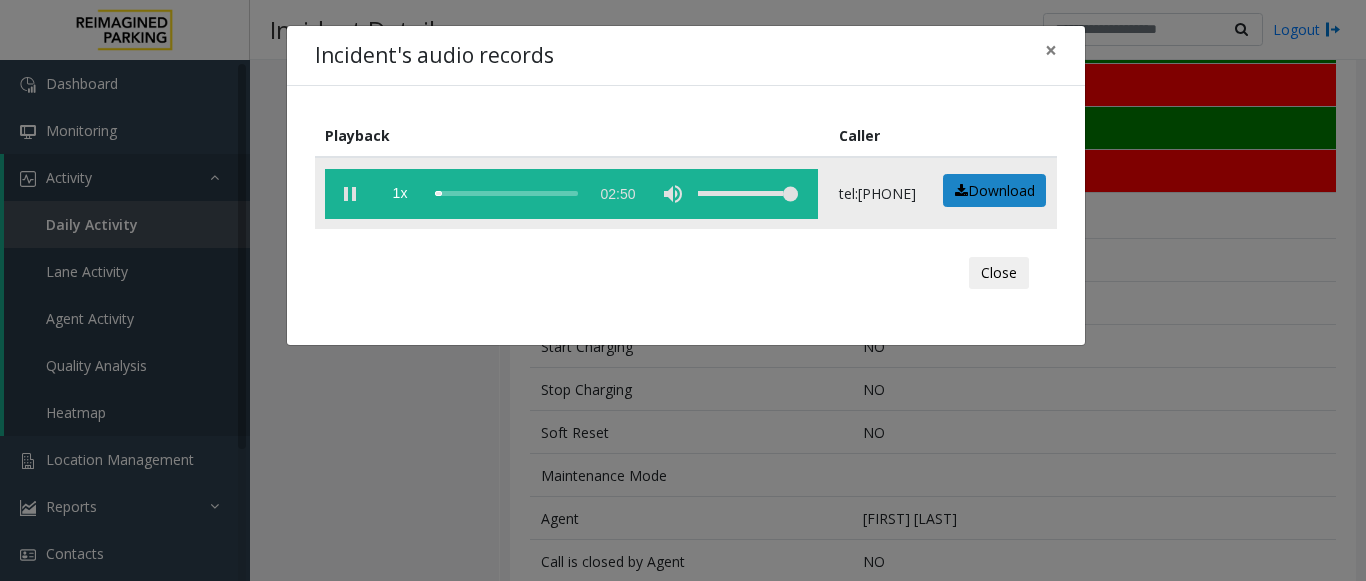 click 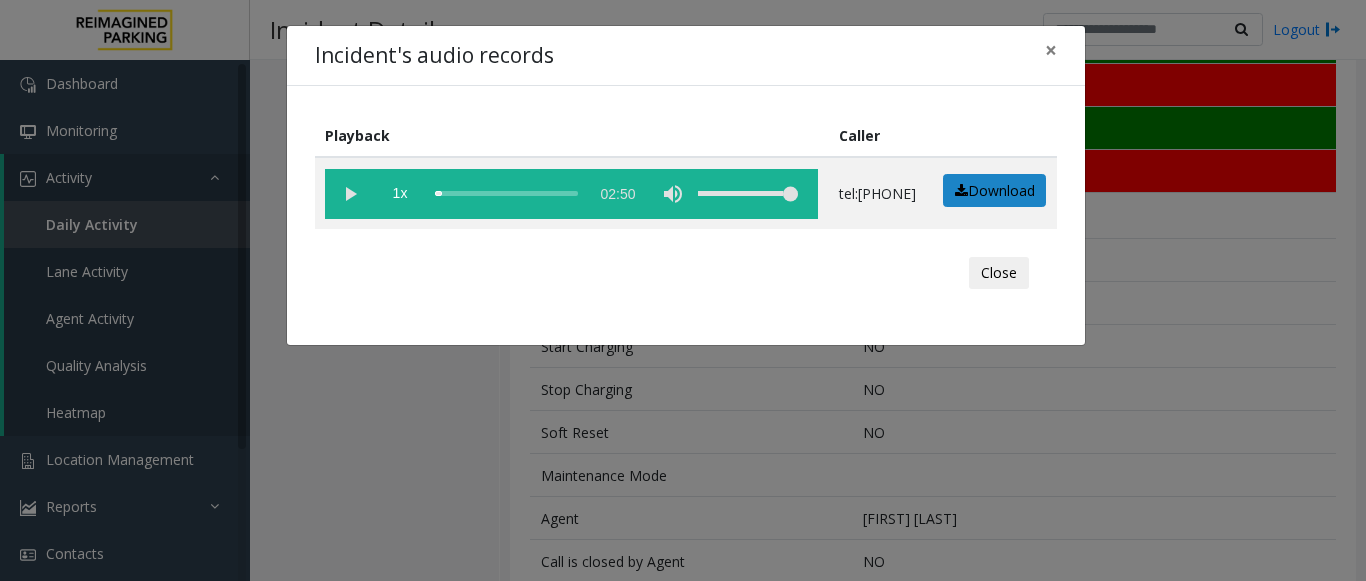 click on "Incident's audio records × Playback Caller  1x  02:50 tel:[PHONE]  Download  Close" 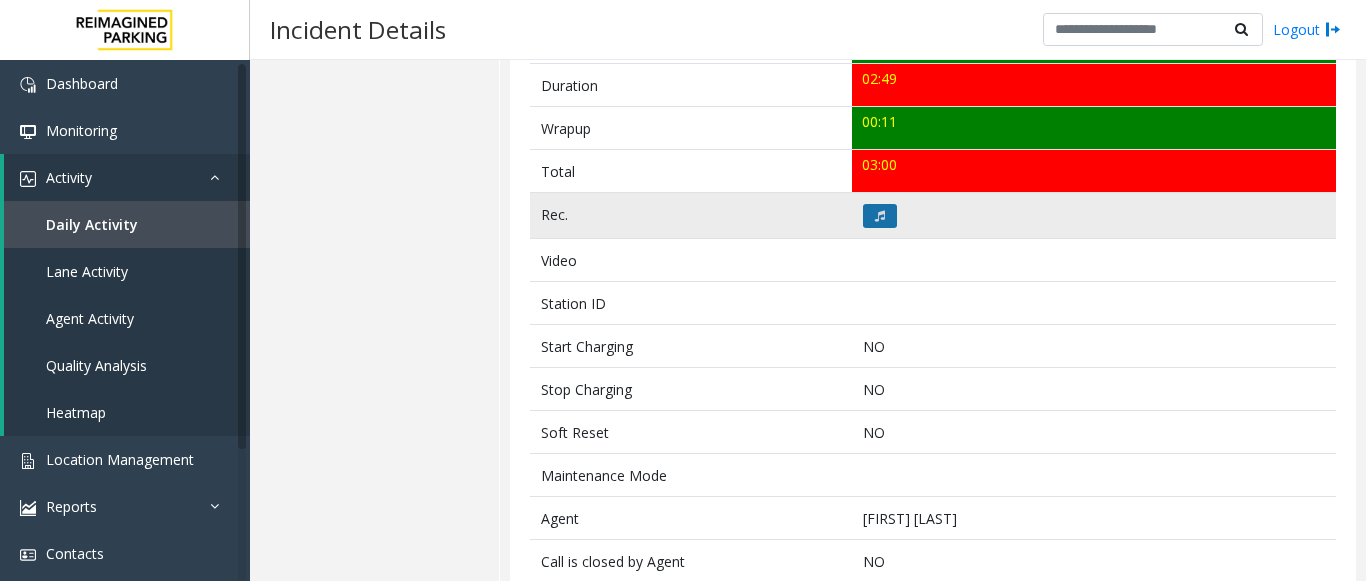 click 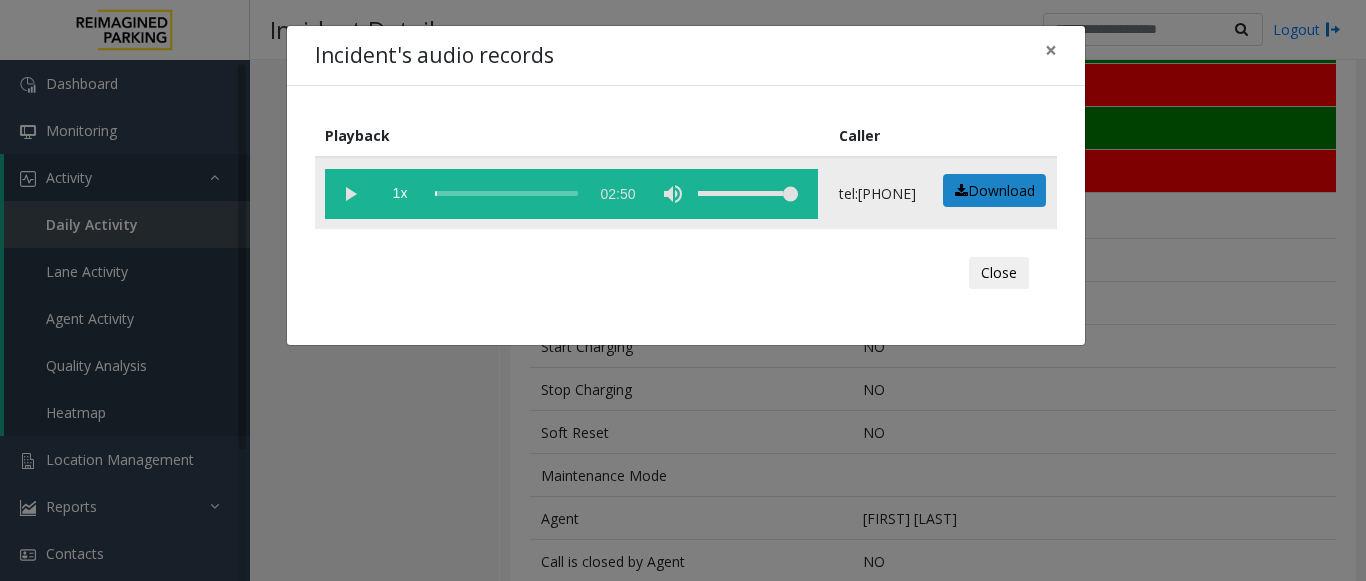click 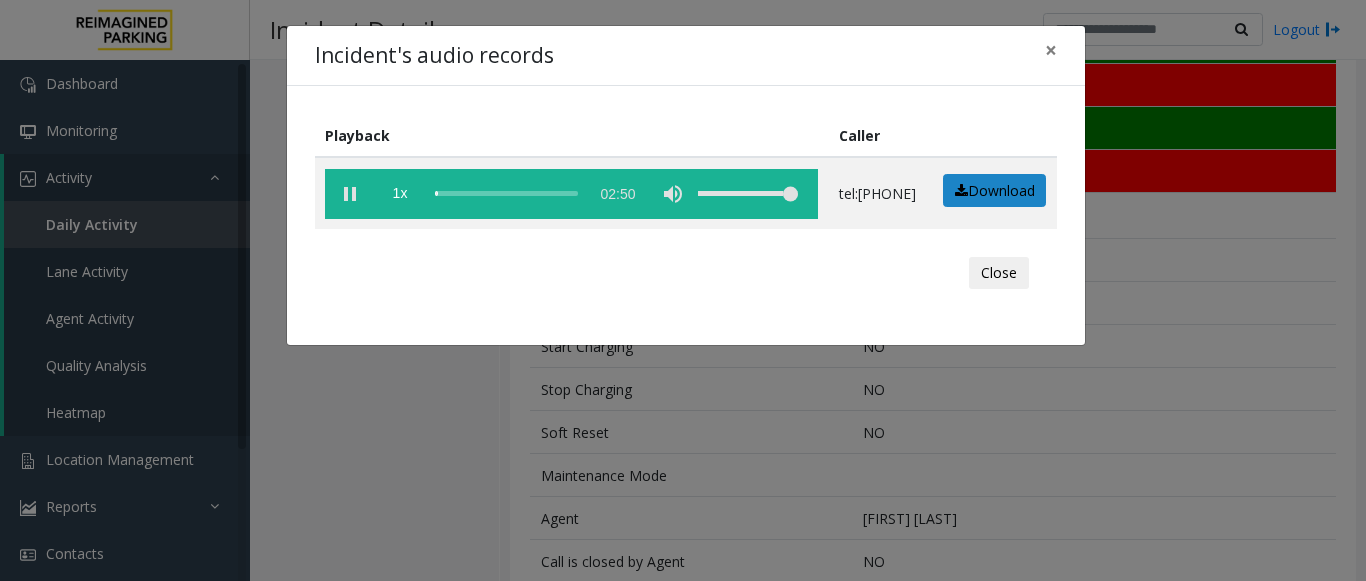 click on "Incident's audio records × Playback Caller  1x  02:50 tel:[PHONE]  Download  Close" 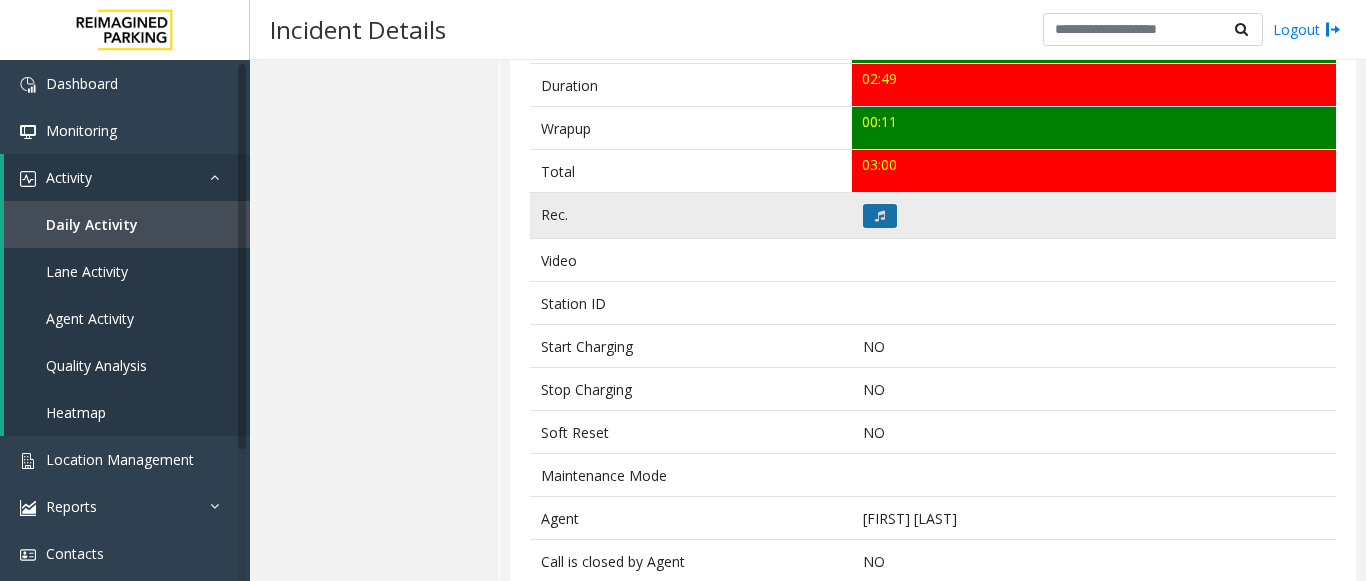 click 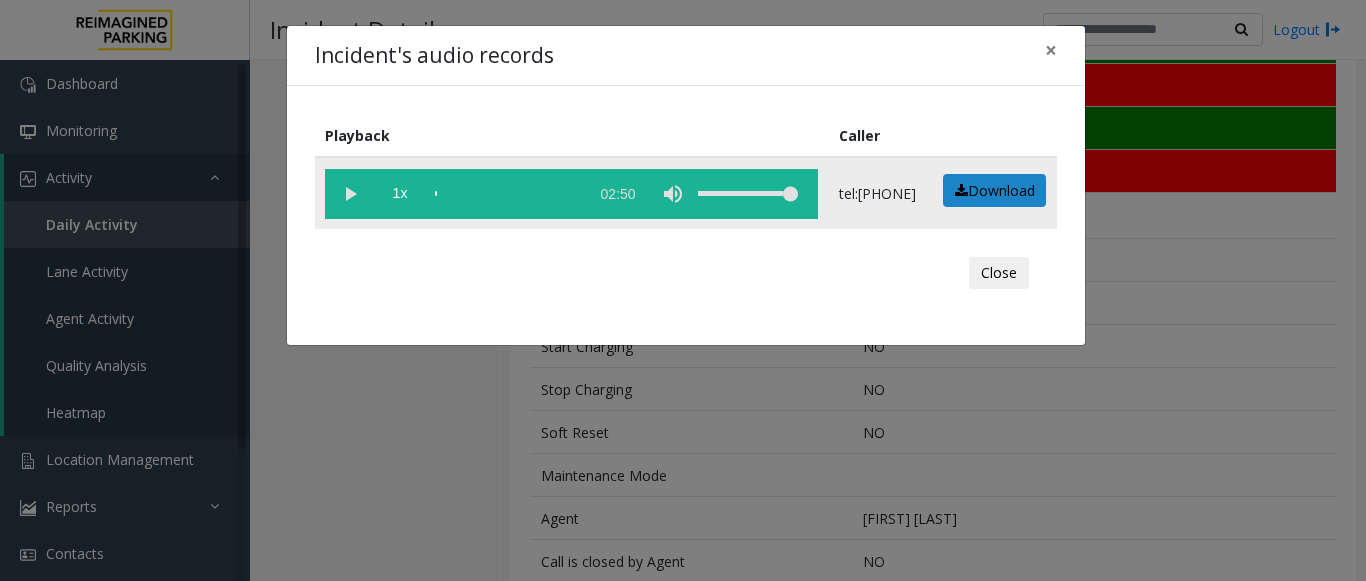click 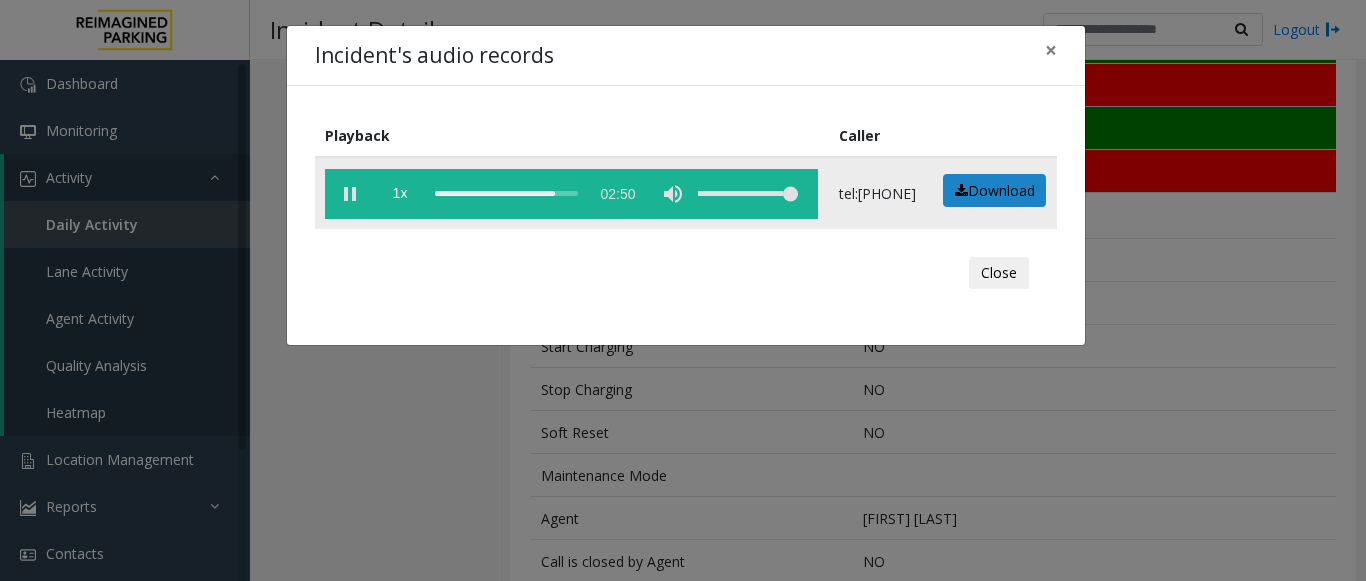 click 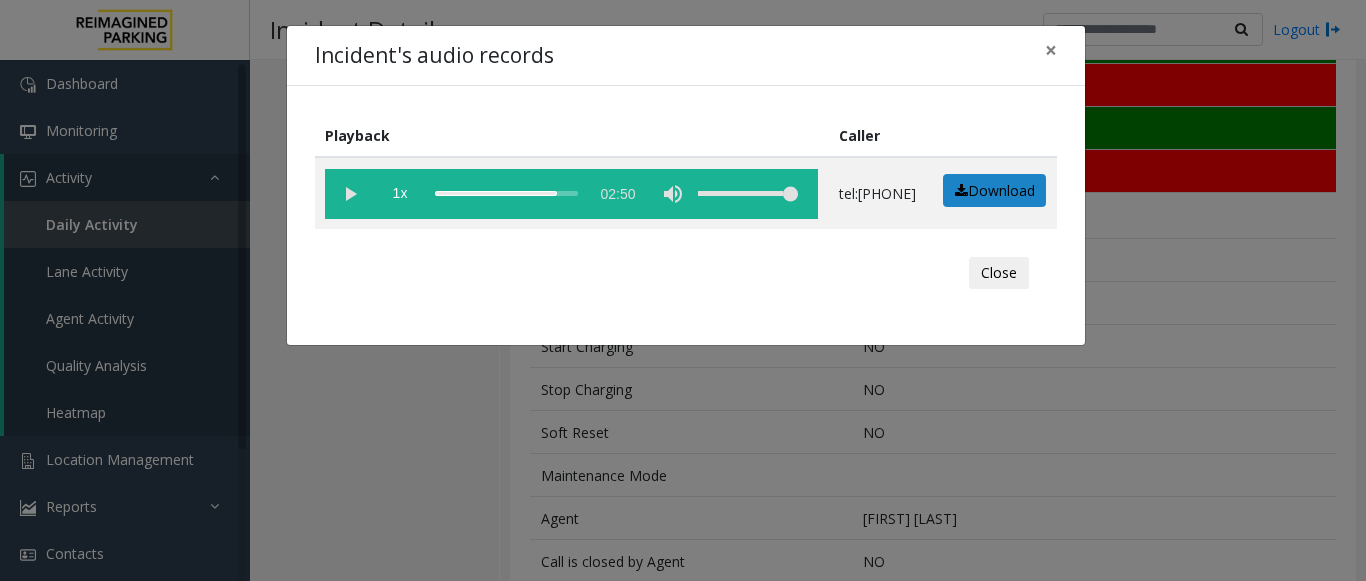 click on "Incident's audio records × Playback Caller  1x  02:50 tel:[PHONE]  Download  Close" 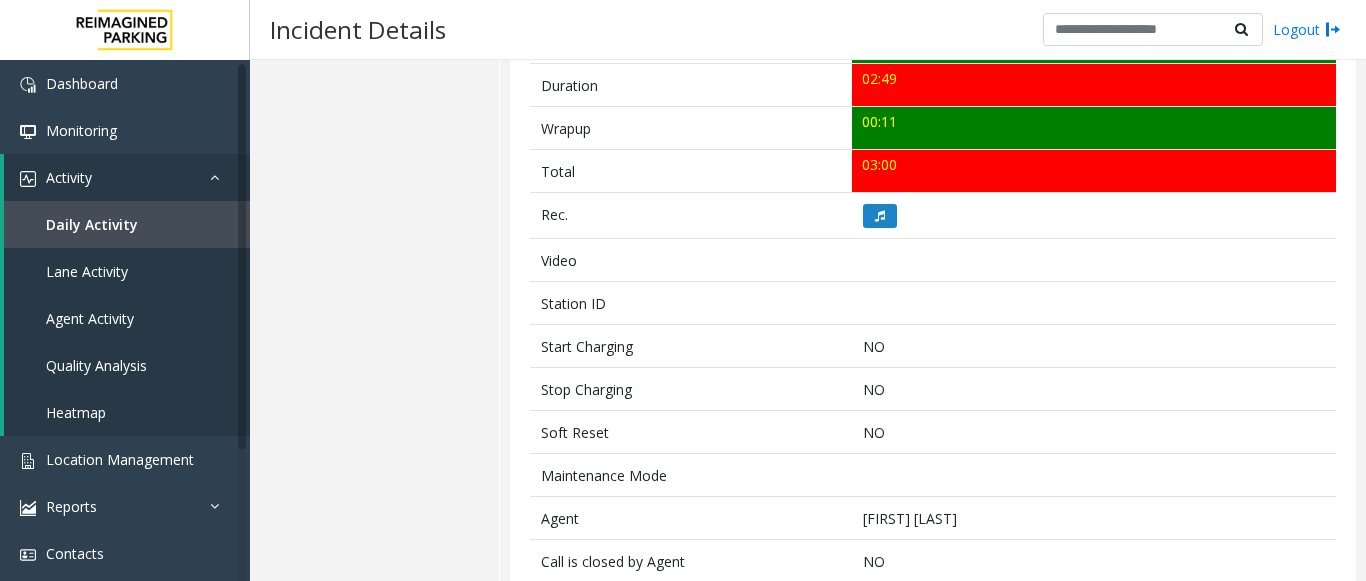 click on "Details Quality Analysis" 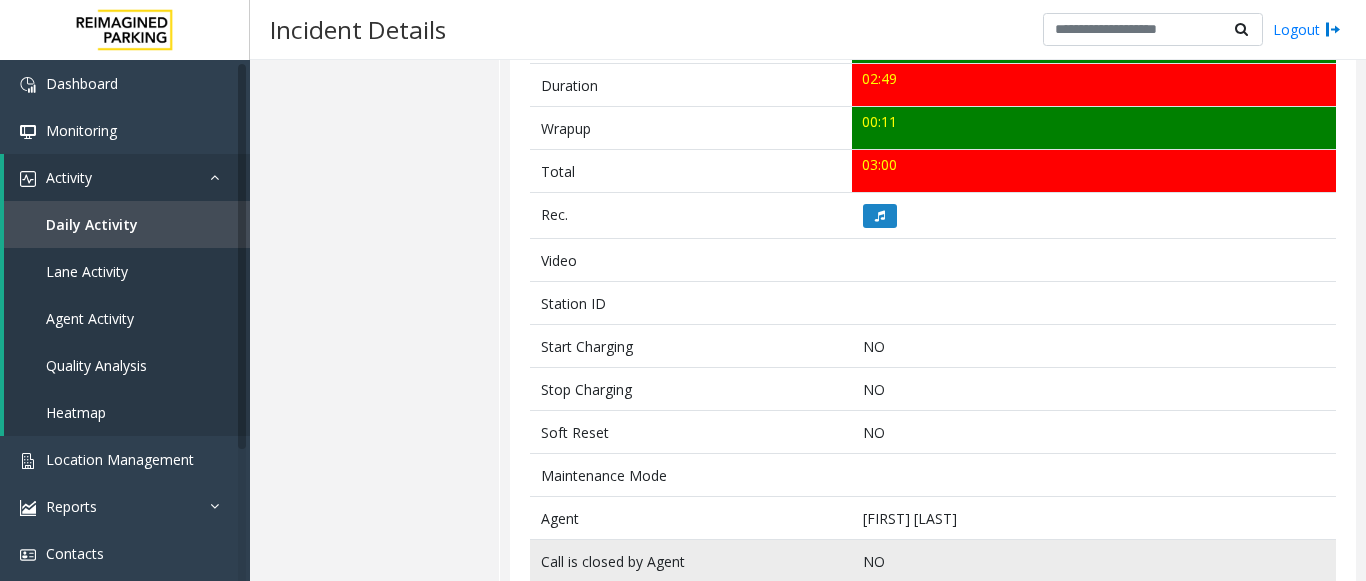 click on "NO" 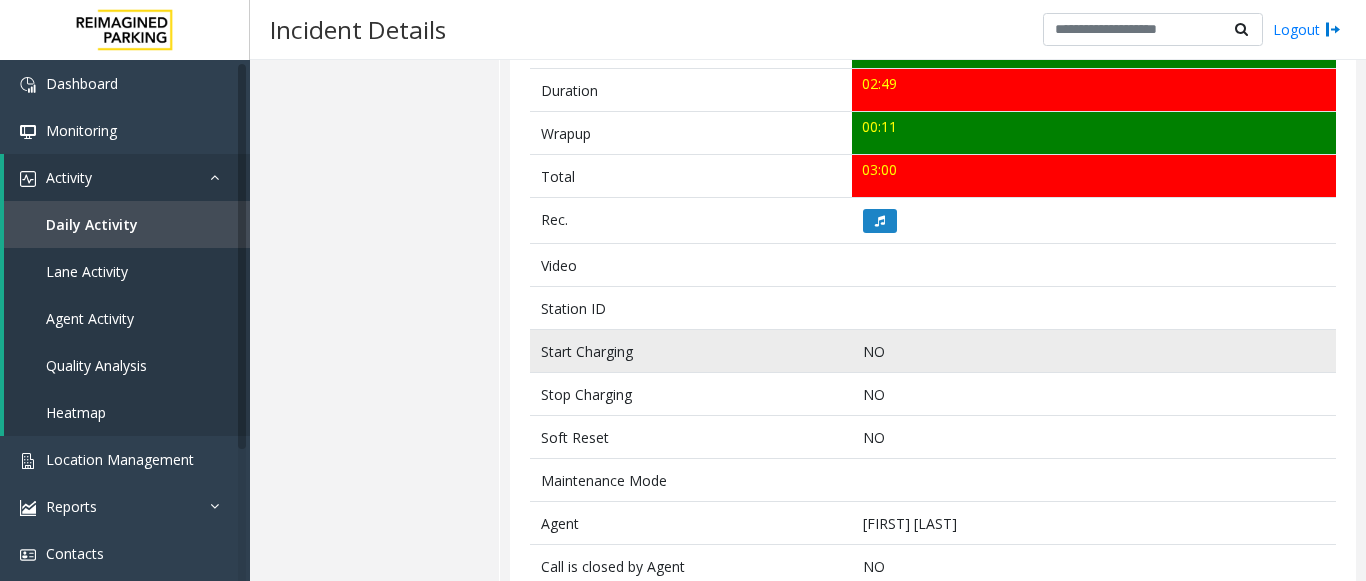 scroll, scrollTop: 888, scrollLeft: 0, axis: vertical 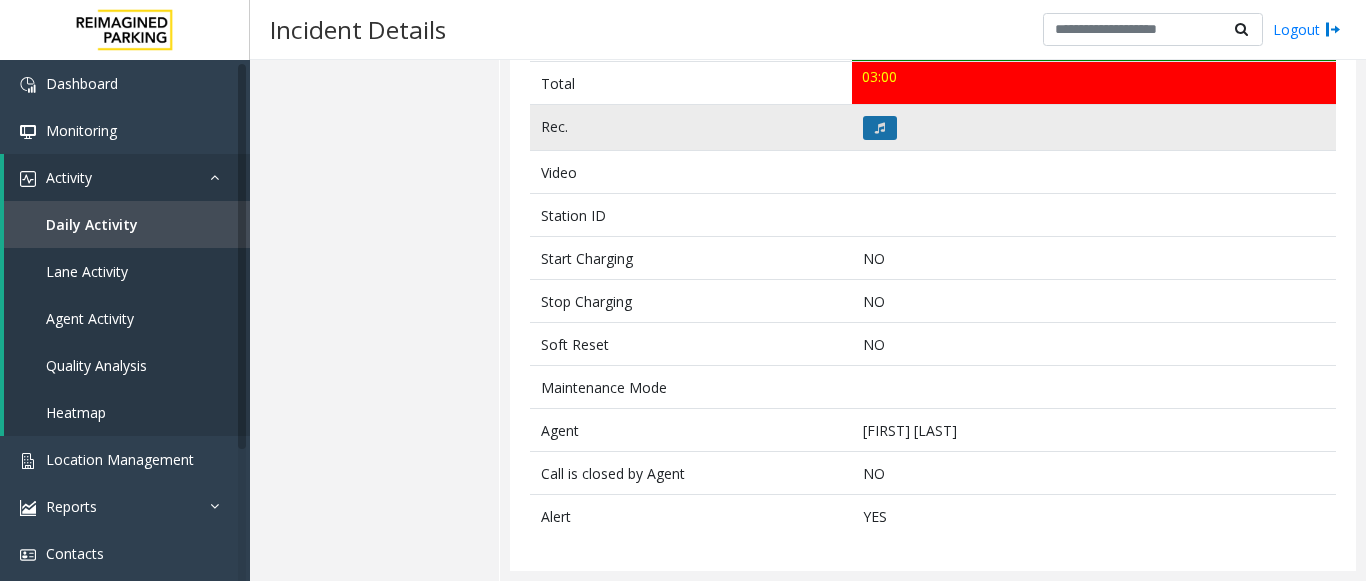 click 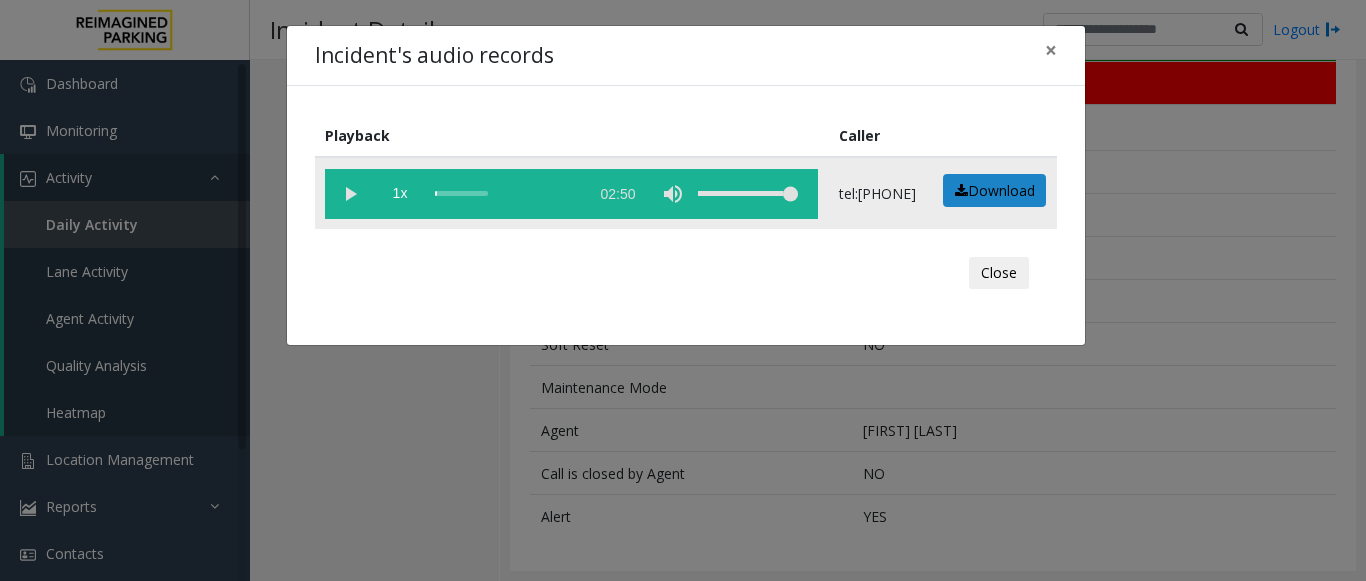click 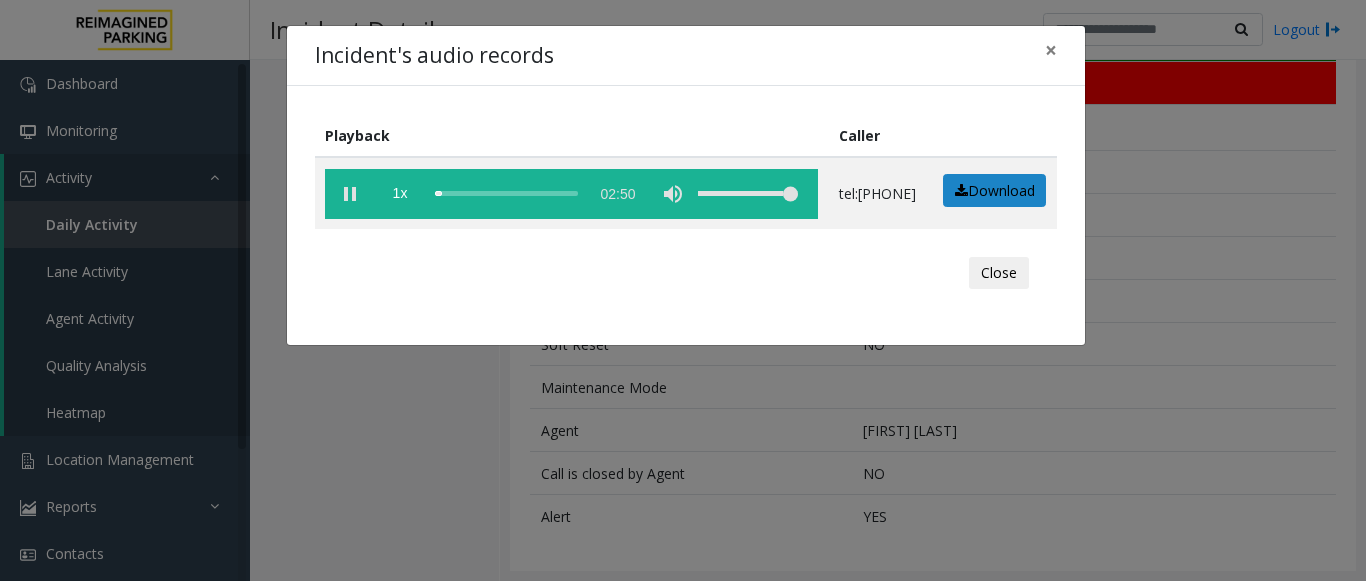 click on "Close" 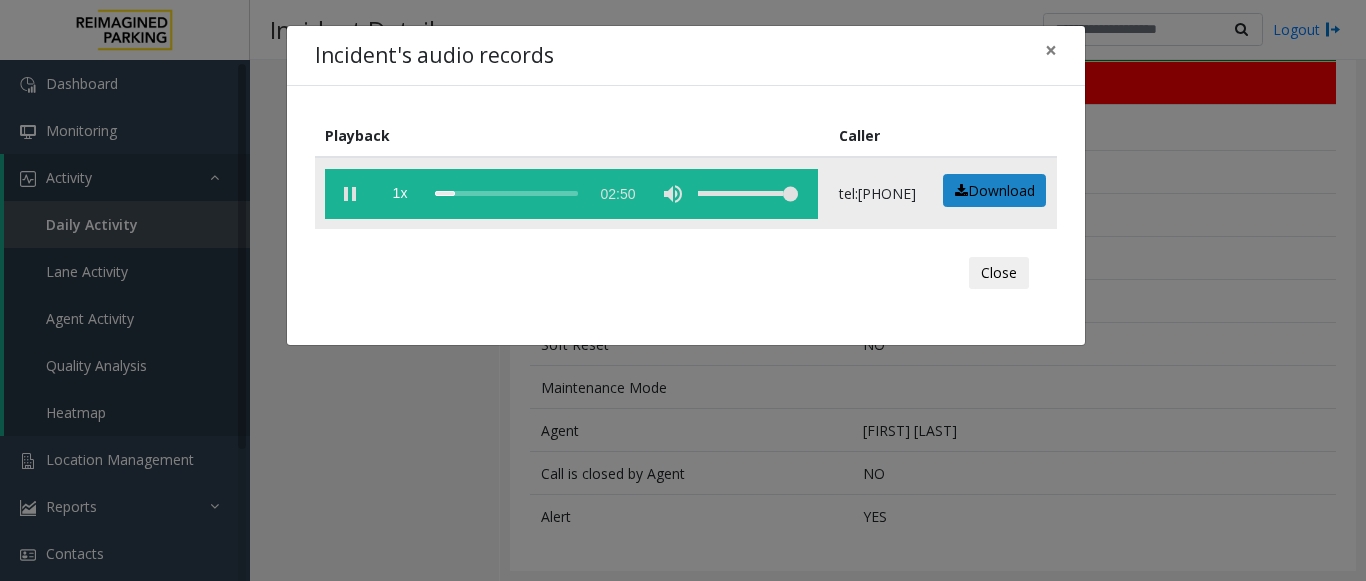 click 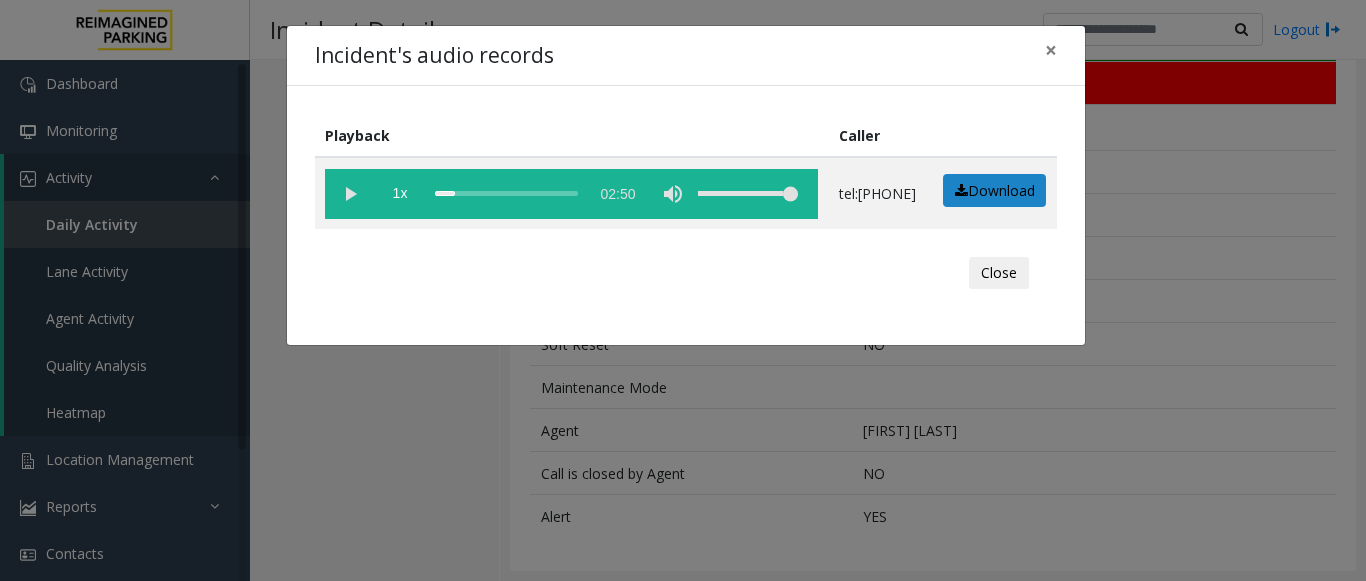 click on "Incident's audio records × Playback Caller  1x  02:50 tel:[PHONE]  Download  Close" 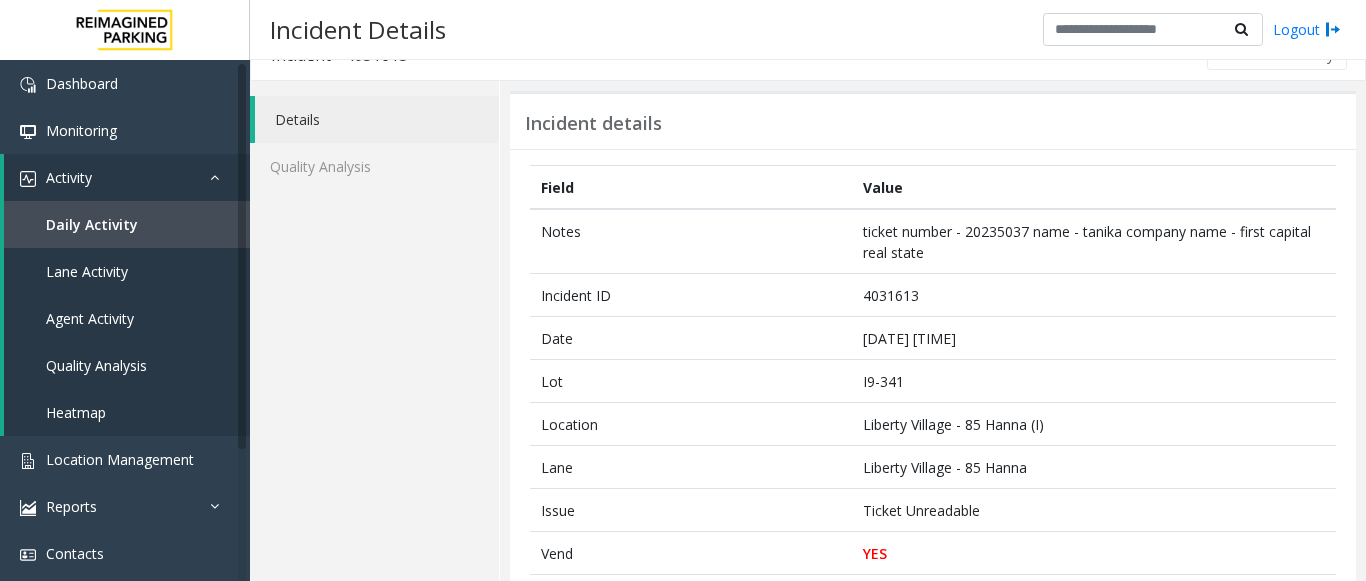 scroll, scrollTop: 0, scrollLeft: 0, axis: both 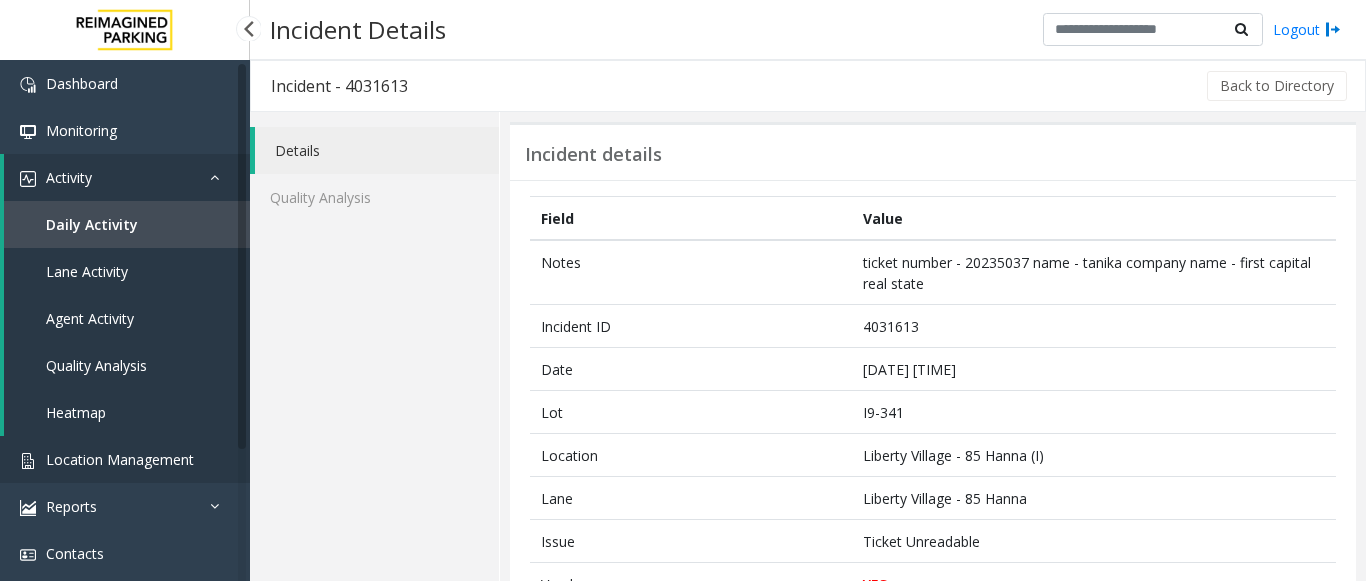 click on "Location Management" at bounding box center (120, 459) 